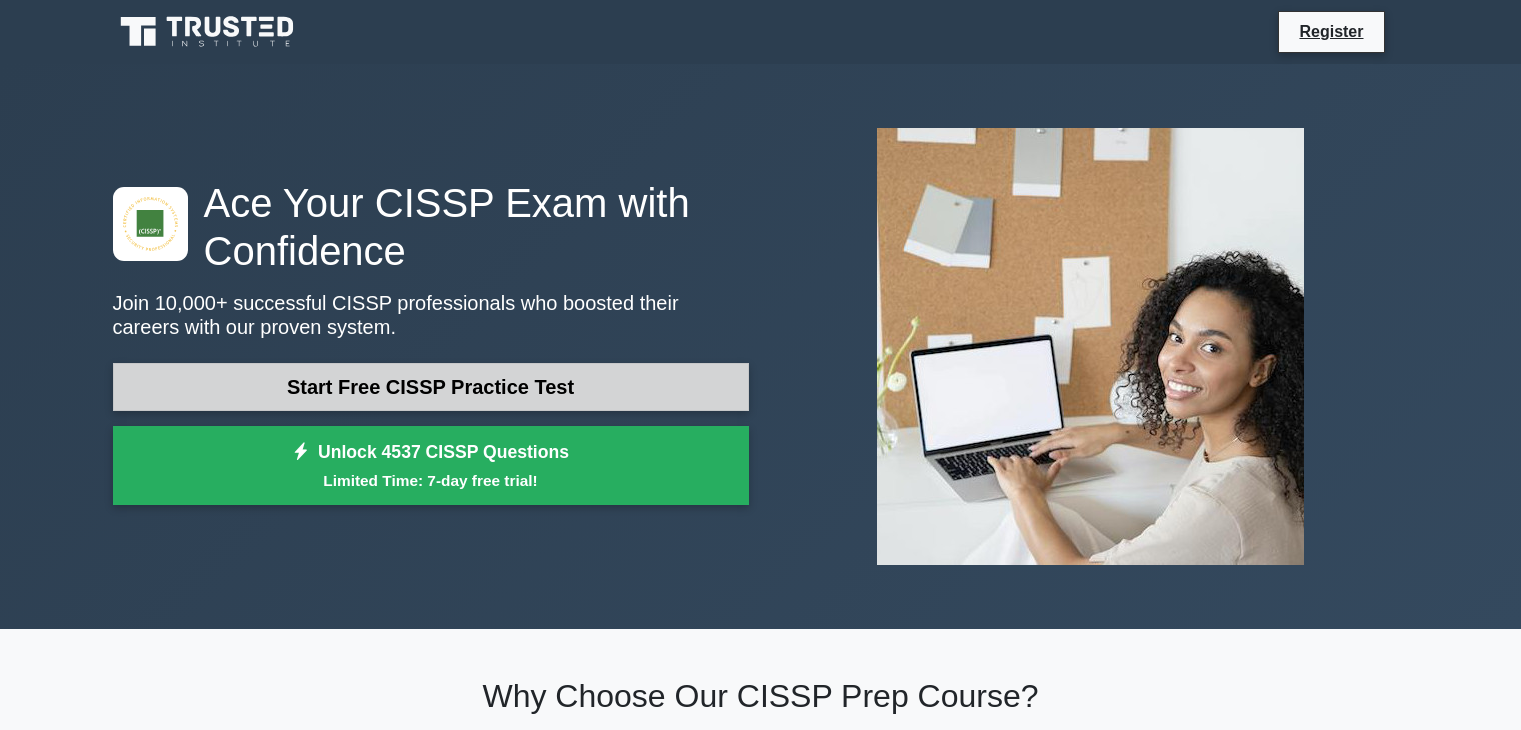 scroll, scrollTop: 40, scrollLeft: 0, axis: vertical 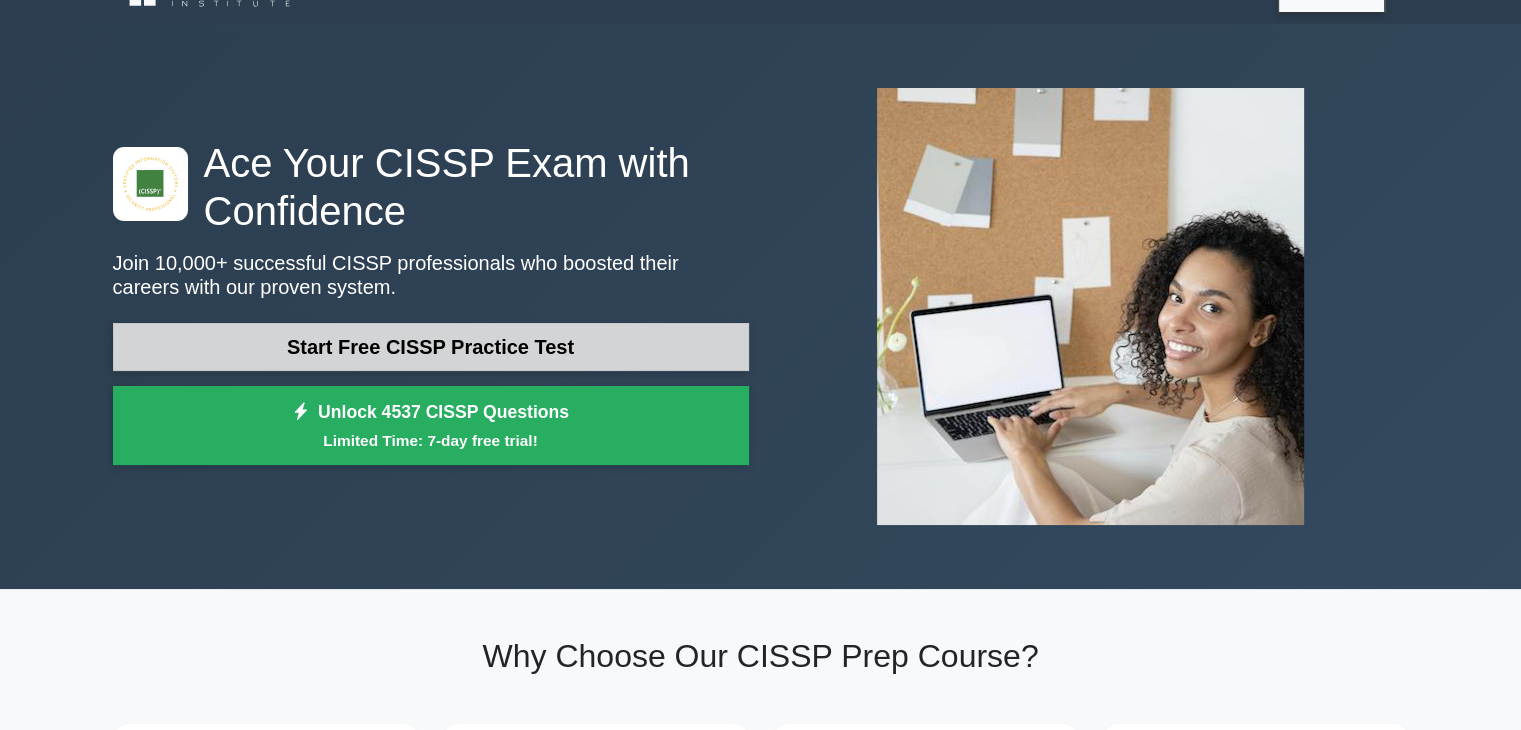 click on "Start Free CISSP Practice Test" at bounding box center [431, 347] 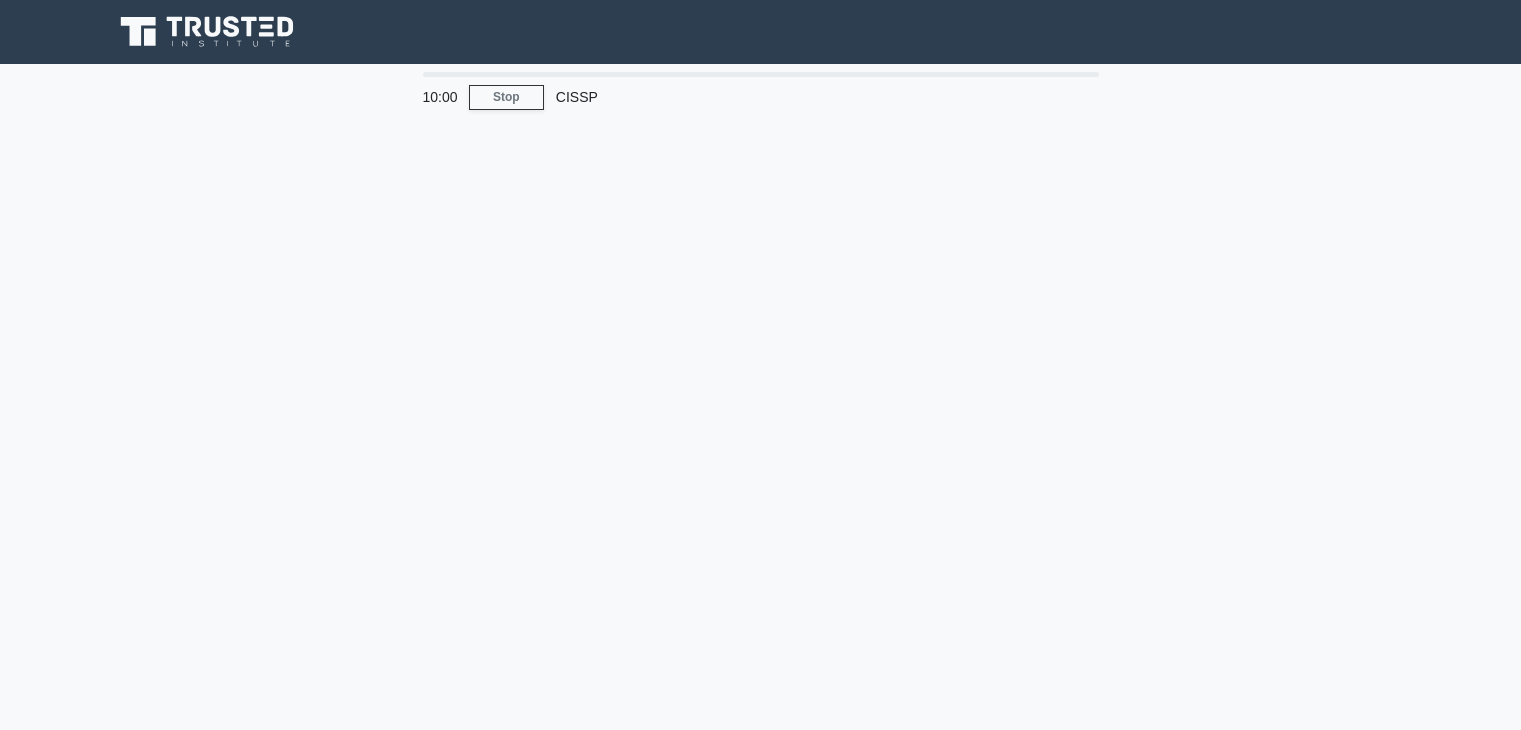 scroll, scrollTop: 0, scrollLeft: 0, axis: both 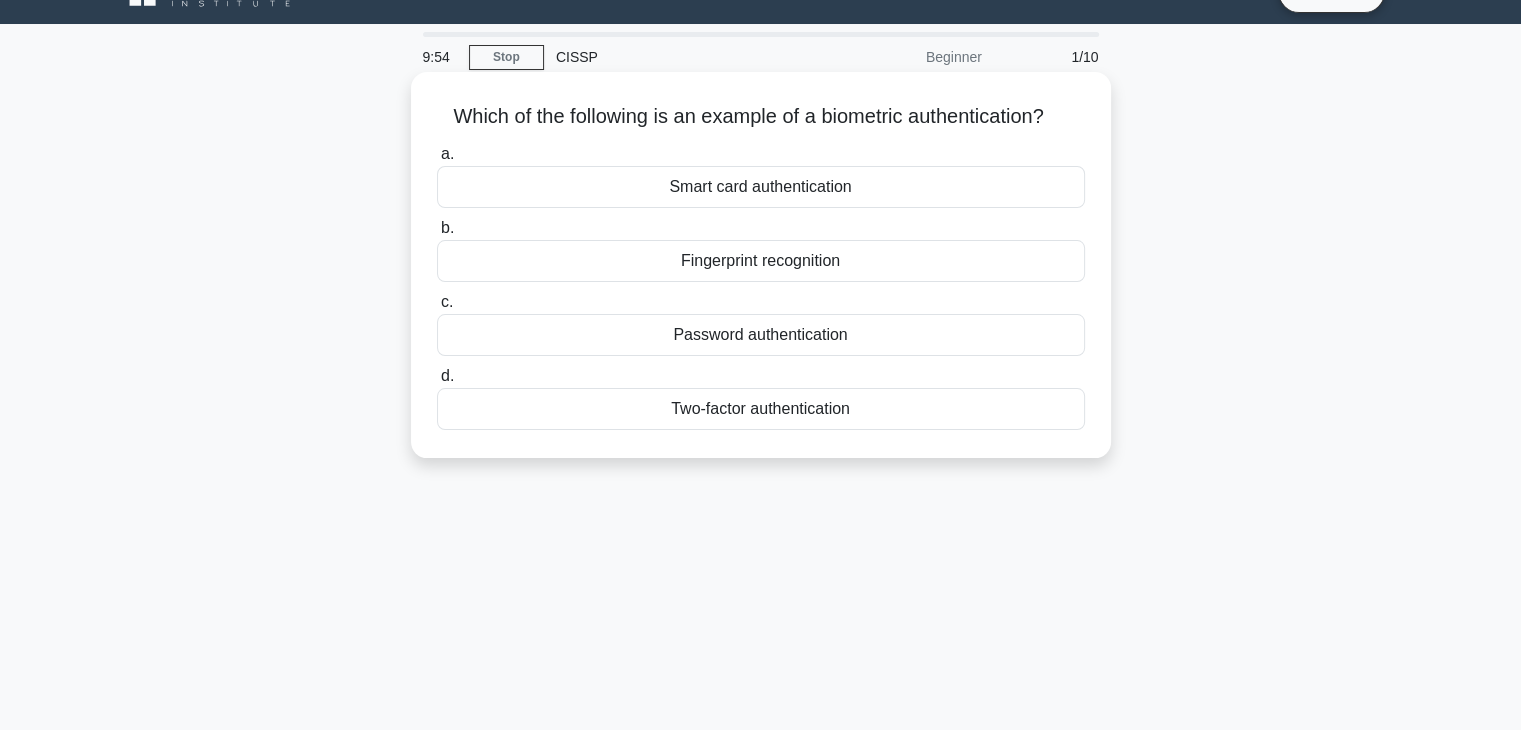 click on "Fingerprint recognition" at bounding box center [761, 261] 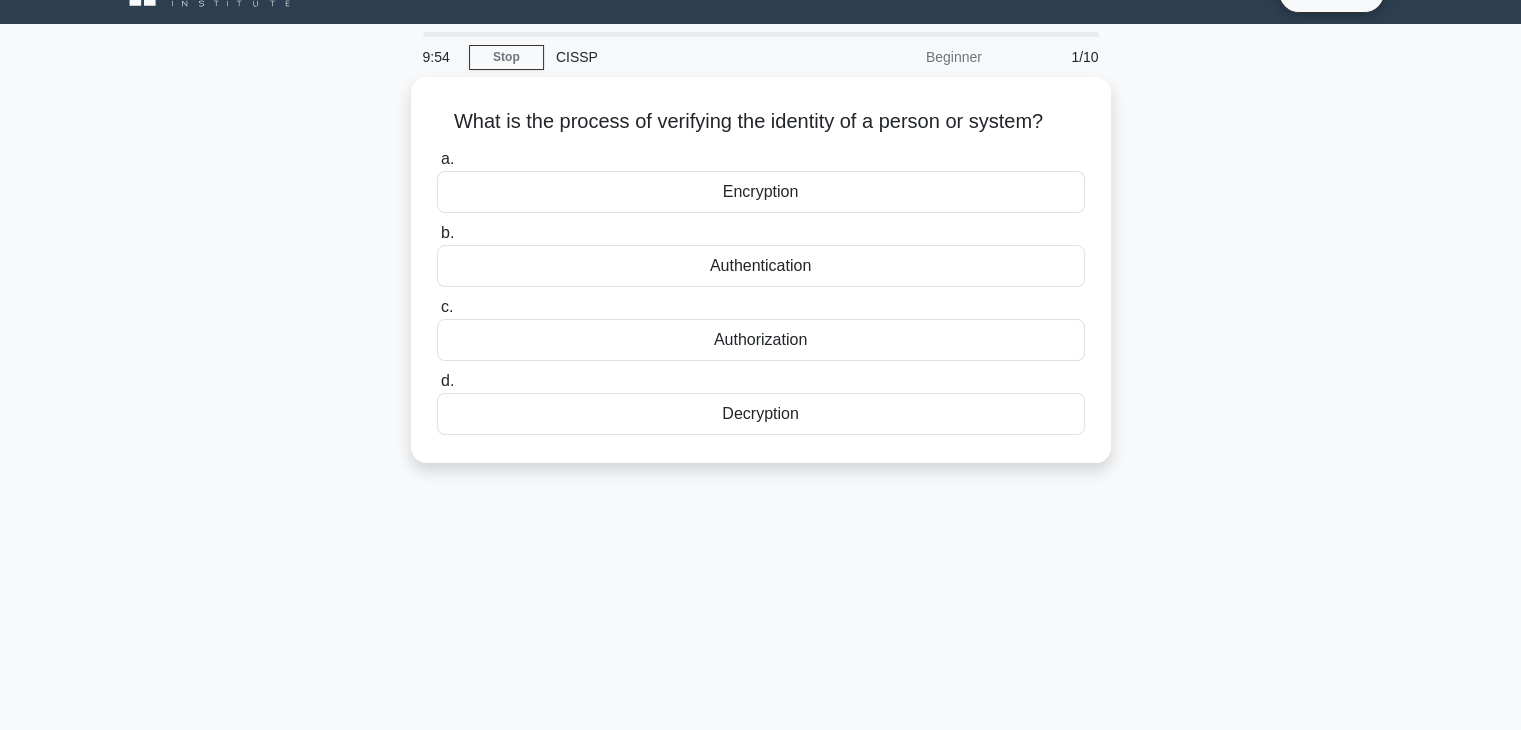 scroll, scrollTop: 0, scrollLeft: 0, axis: both 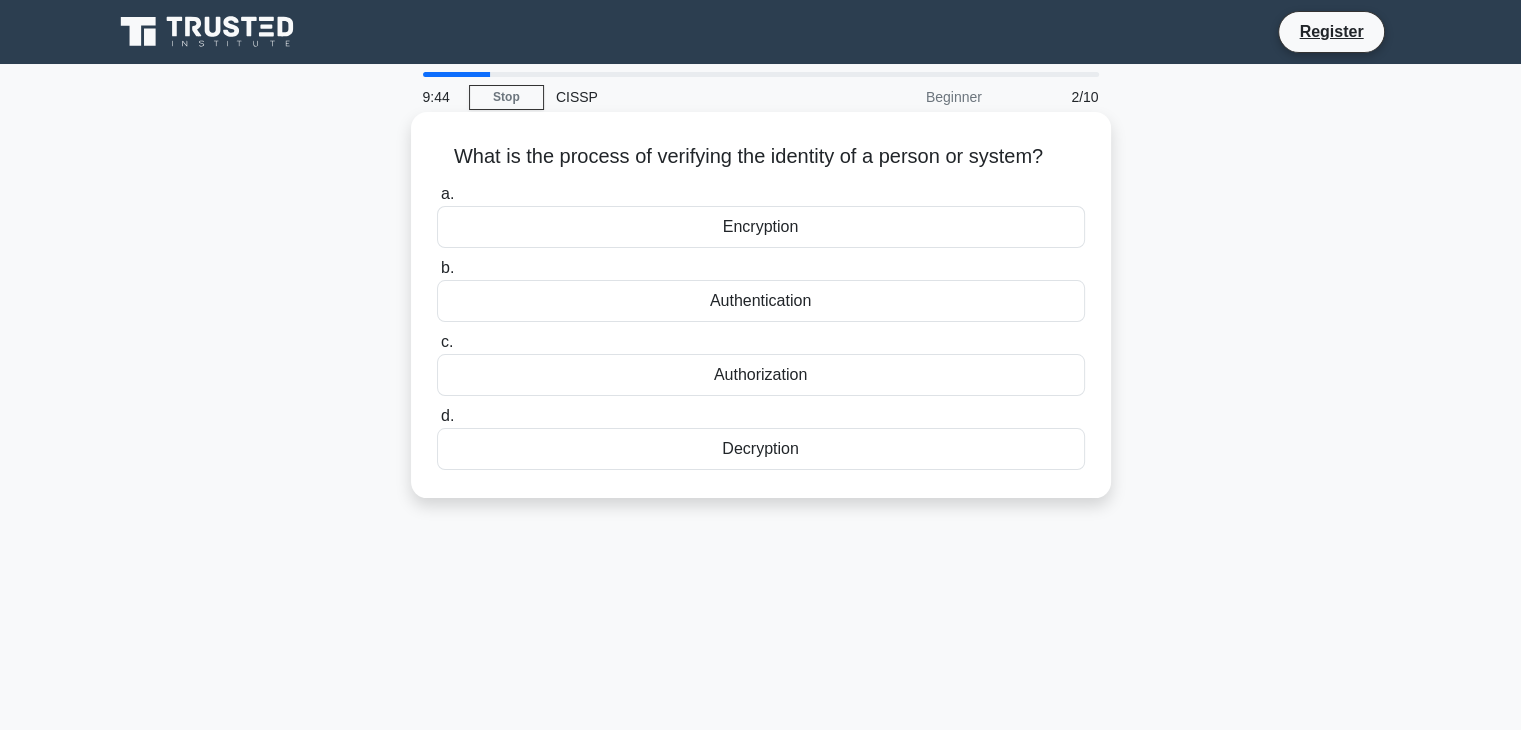 click on "Authentication" at bounding box center (761, 301) 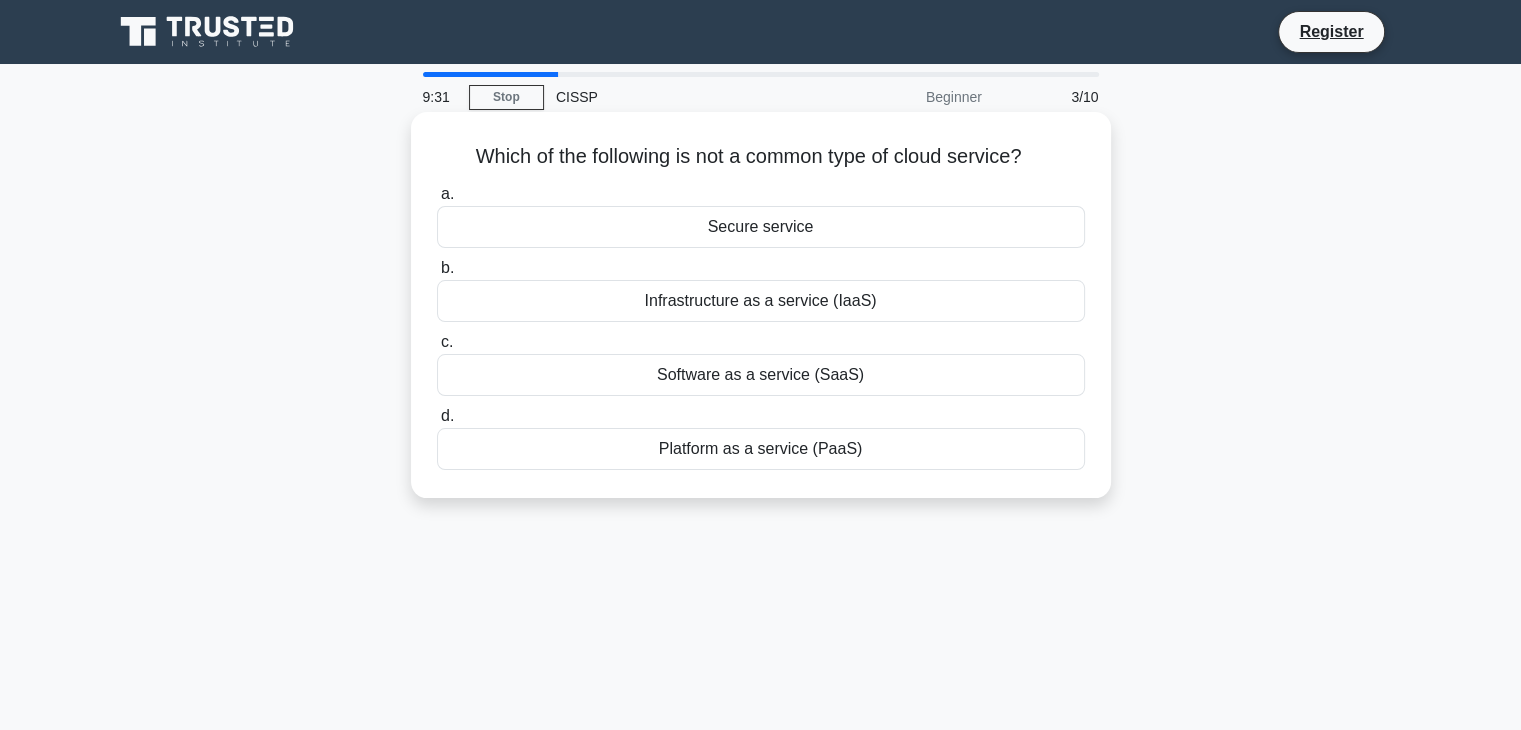 click on "Infrastructure as a service (IaaS)" at bounding box center (761, 301) 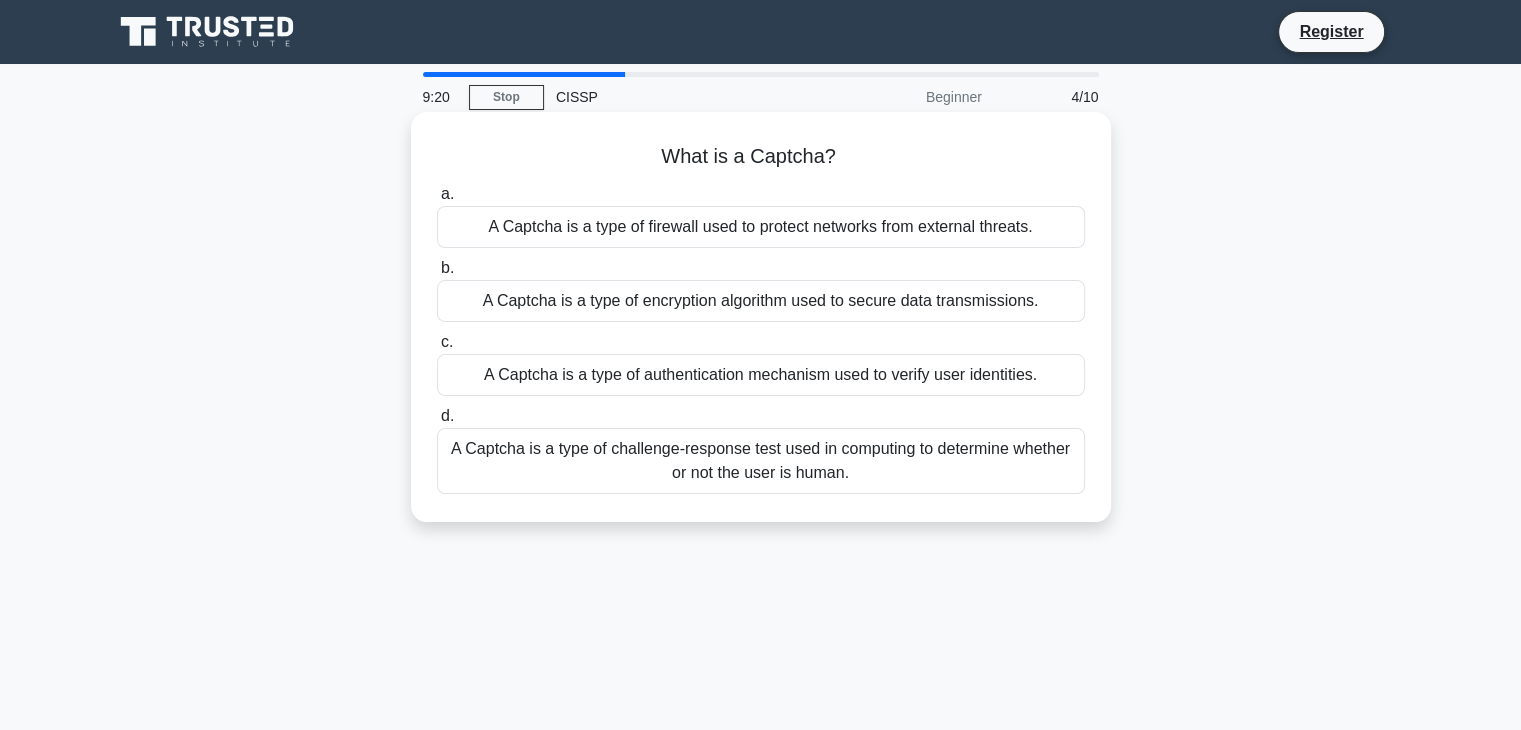 click on "A Captcha is a type of firewall used to protect networks from external threats." at bounding box center [761, 227] 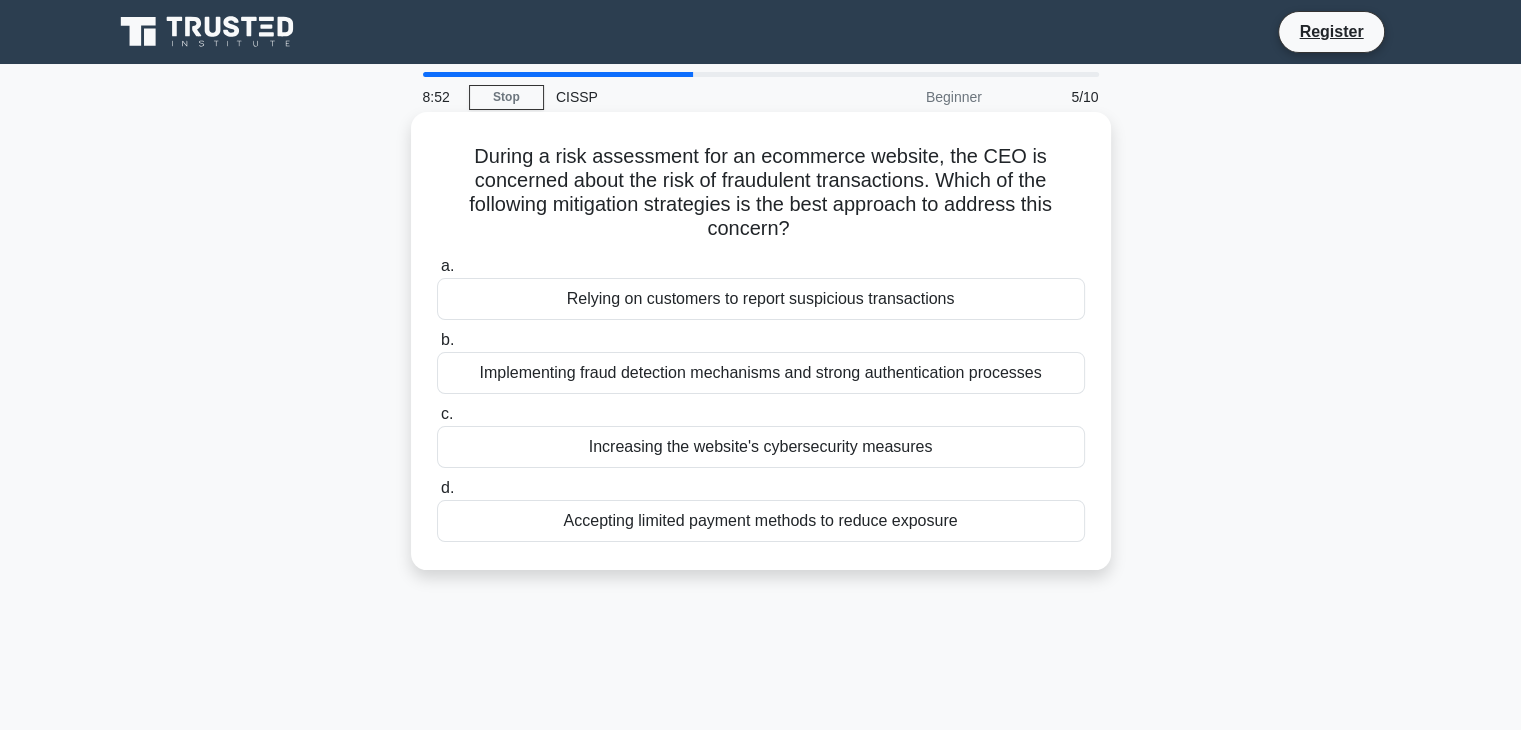 click on "Implementing fraud detection mechanisms and strong authentication processes" at bounding box center [761, 373] 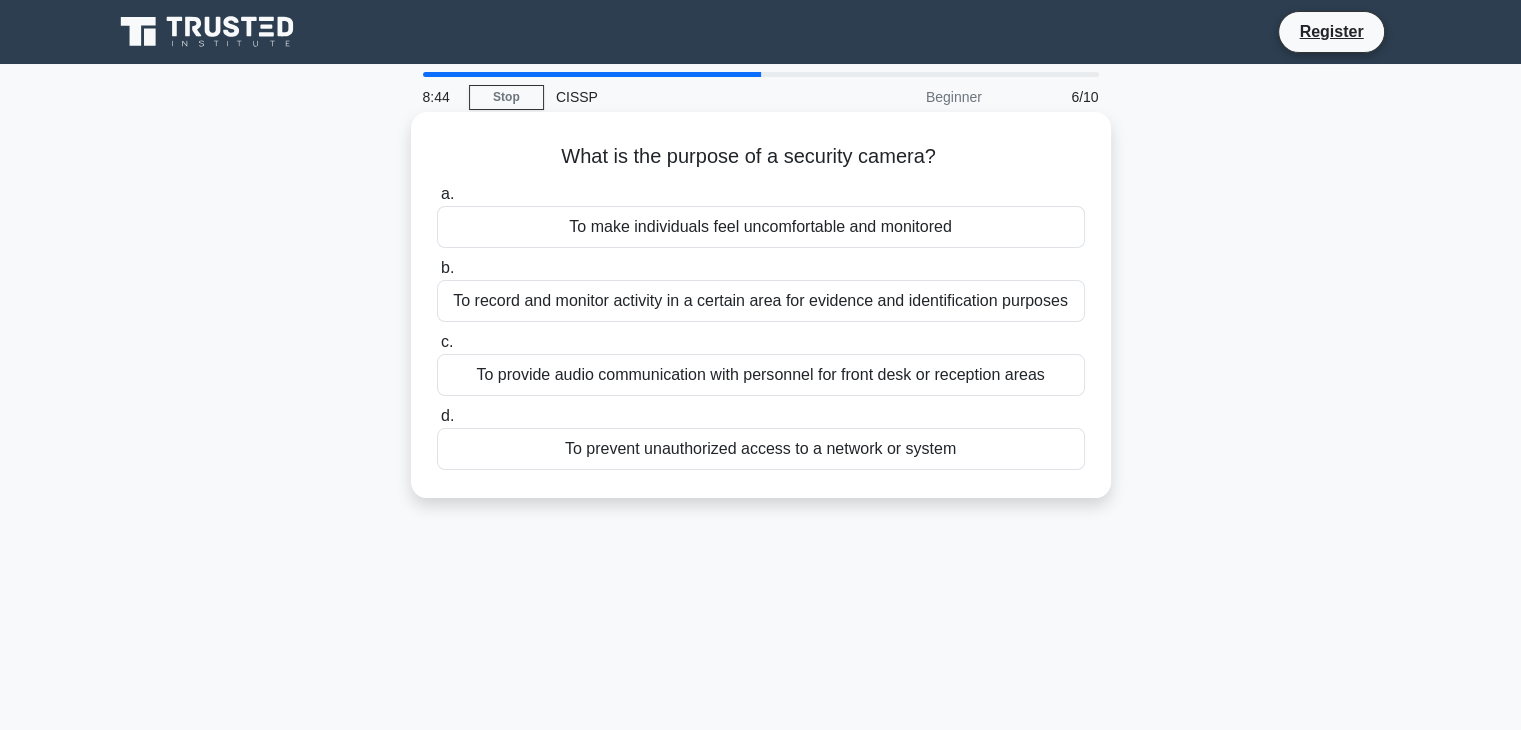 click on "To record and monitor activity in a certain area for evidence and identification purposes" at bounding box center [761, 301] 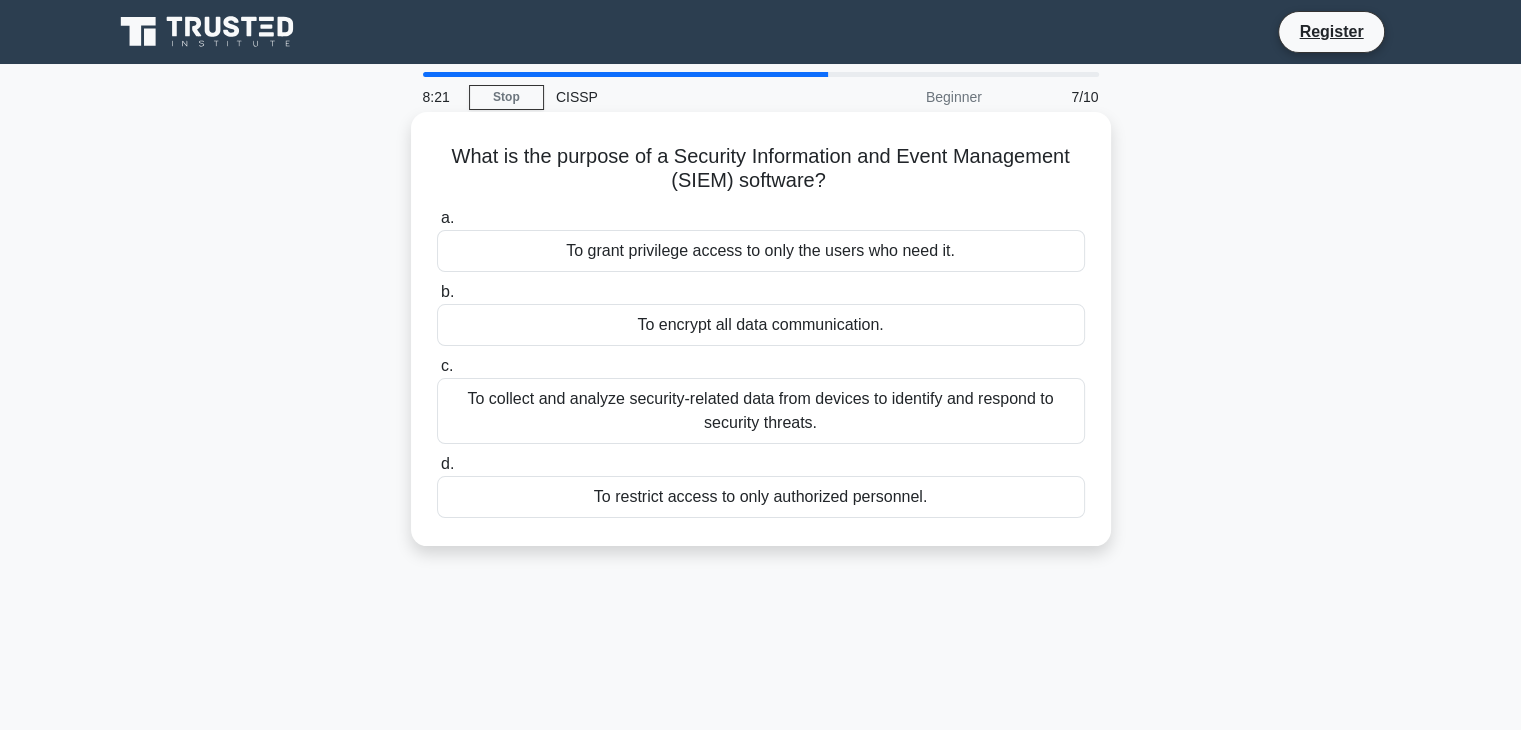 click on "To collect and analyze security-related data from devices to identify and respond to security threats." at bounding box center (761, 411) 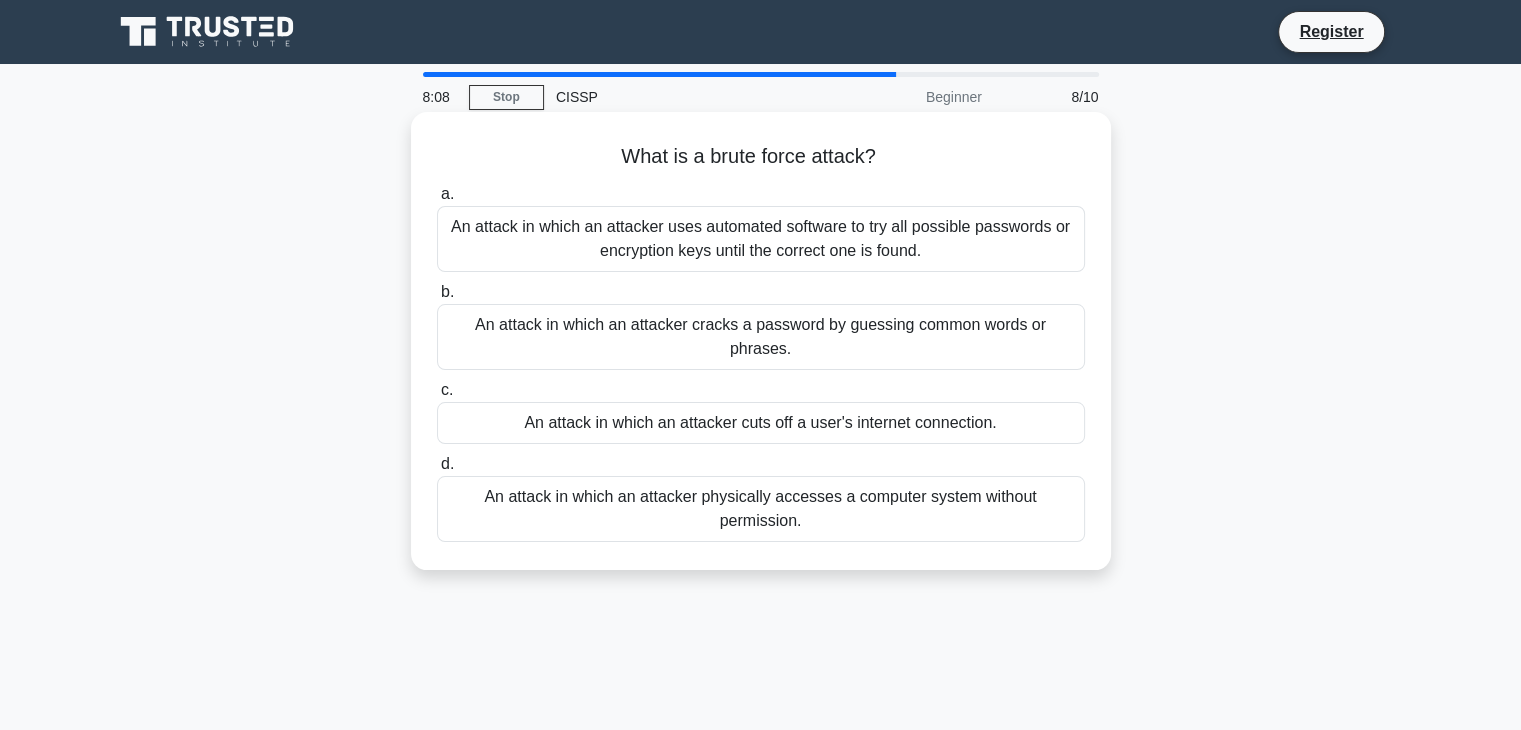 click on "An attack in which an attacker uses automated software to try all possible passwords or encryption keys until the correct one is found." at bounding box center [761, 239] 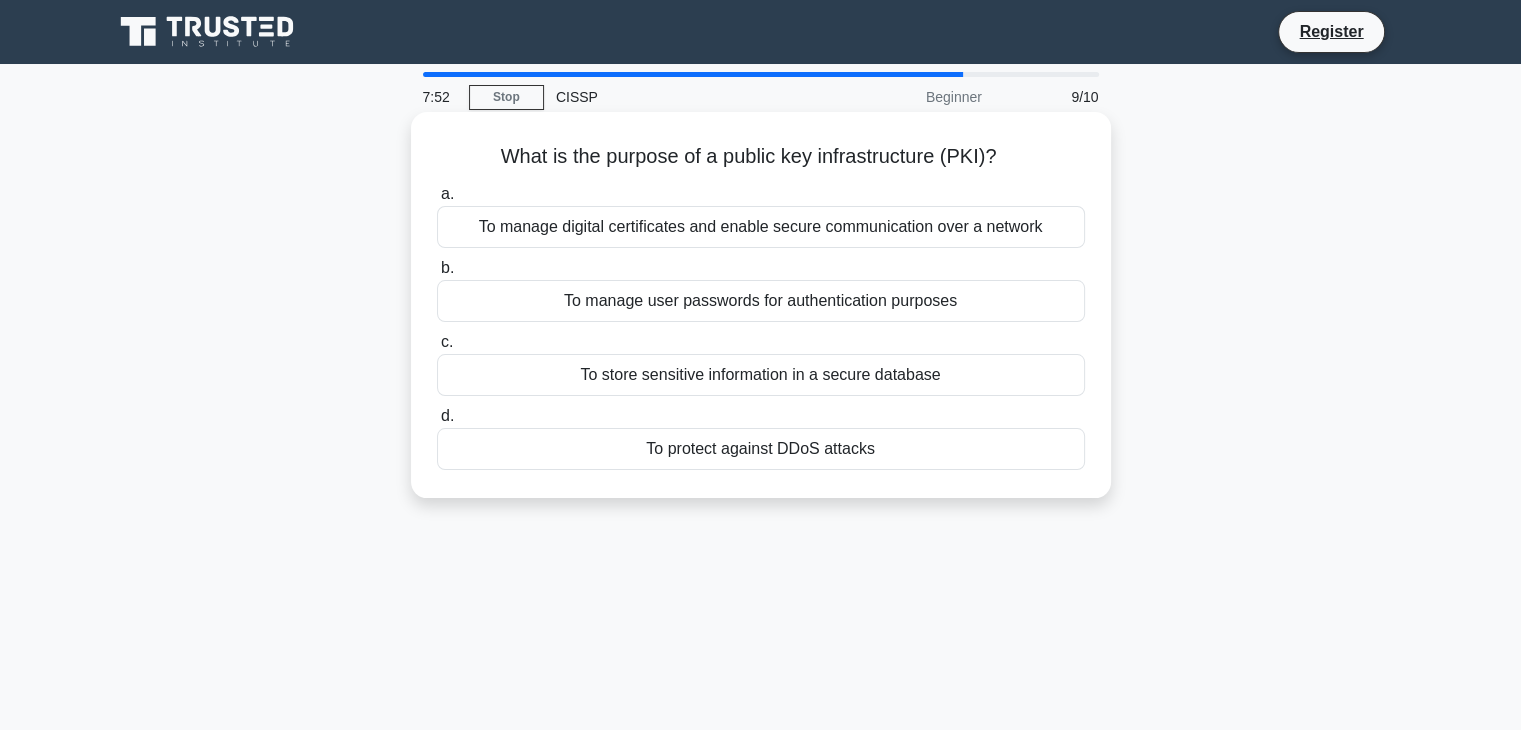 click on "To manage digital certificates and enable secure communication over a network" at bounding box center [761, 227] 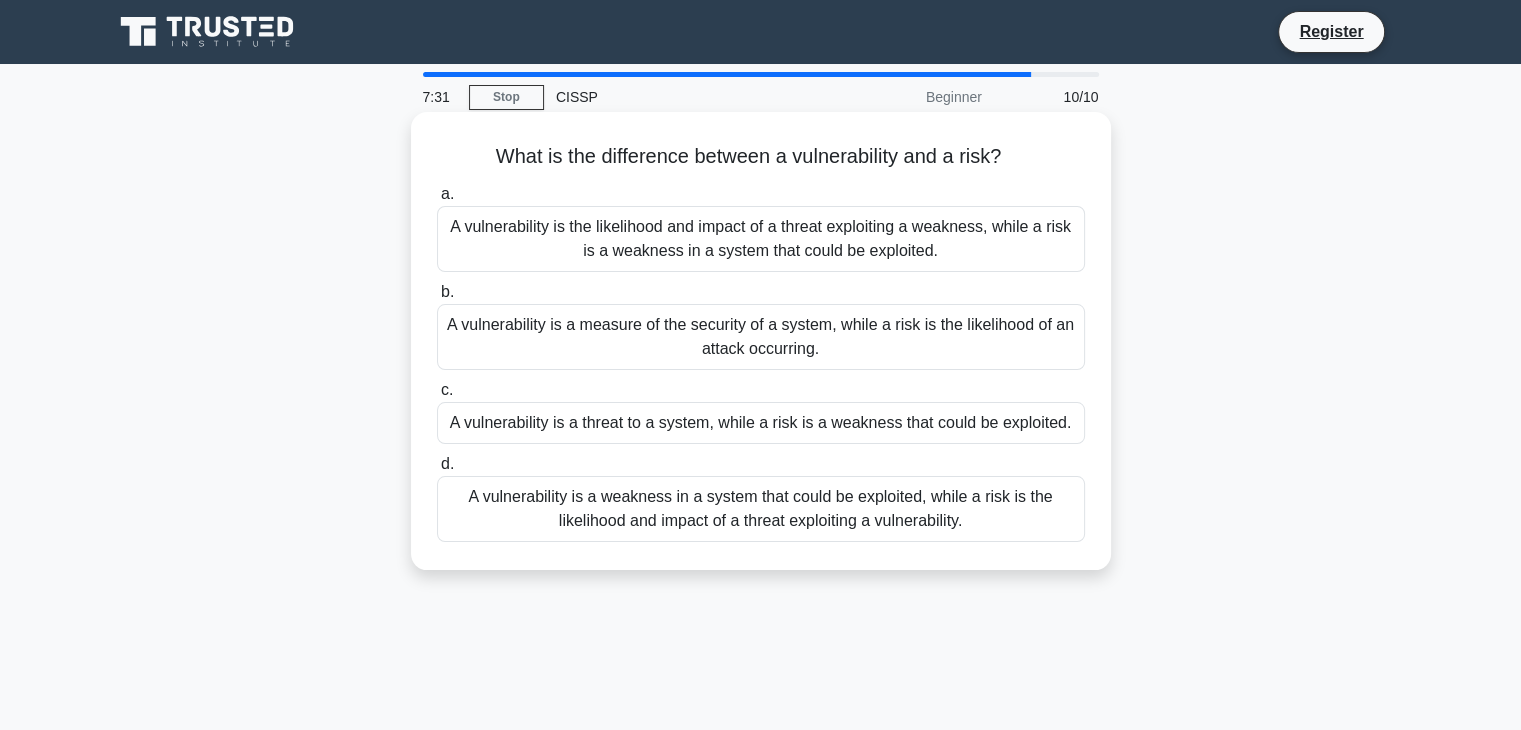 click on "A vulnerability is a weakness in a system that could be exploited, while a risk is the likelihood and impact of a threat exploiting a vulnerability." at bounding box center (761, 509) 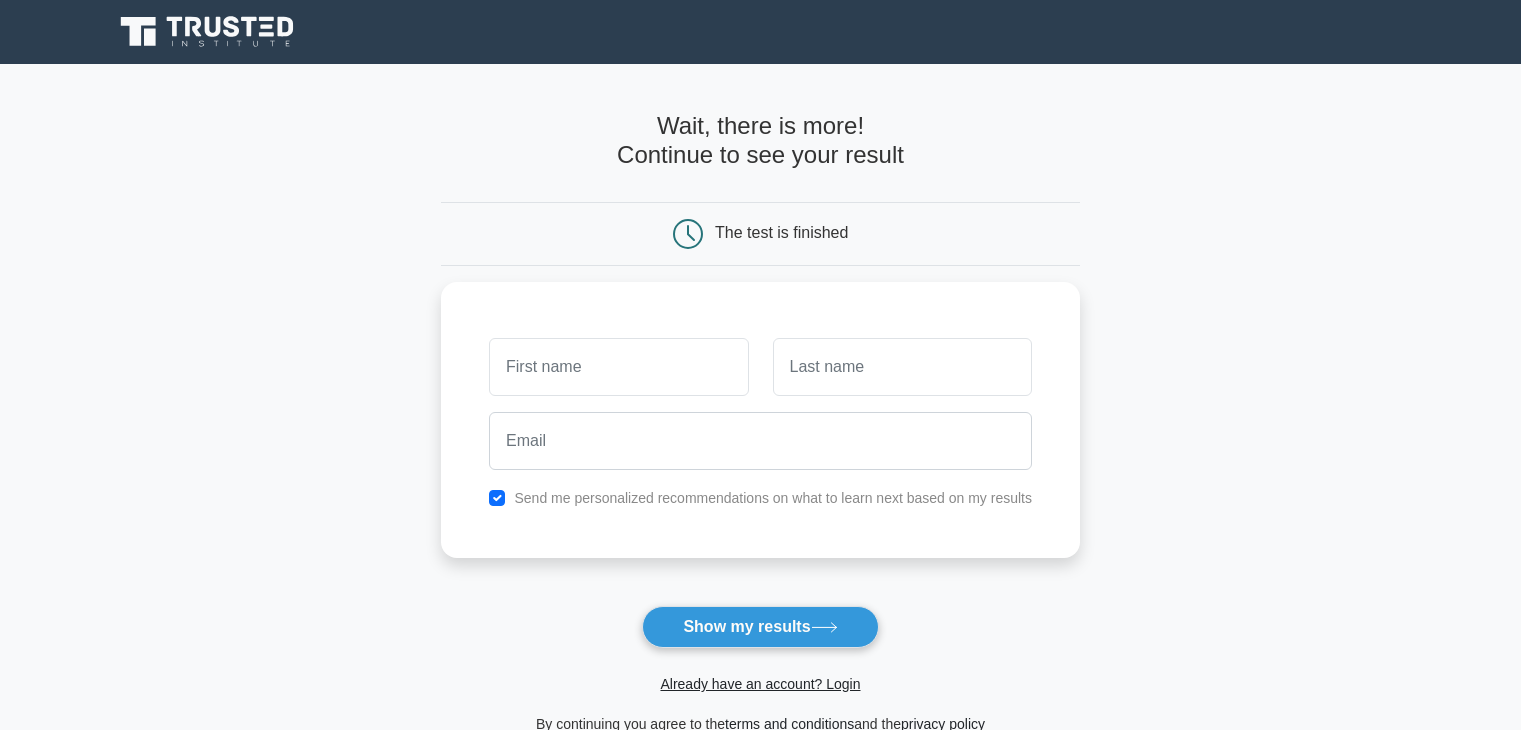 scroll, scrollTop: 0, scrollLeft: 0, axis: both 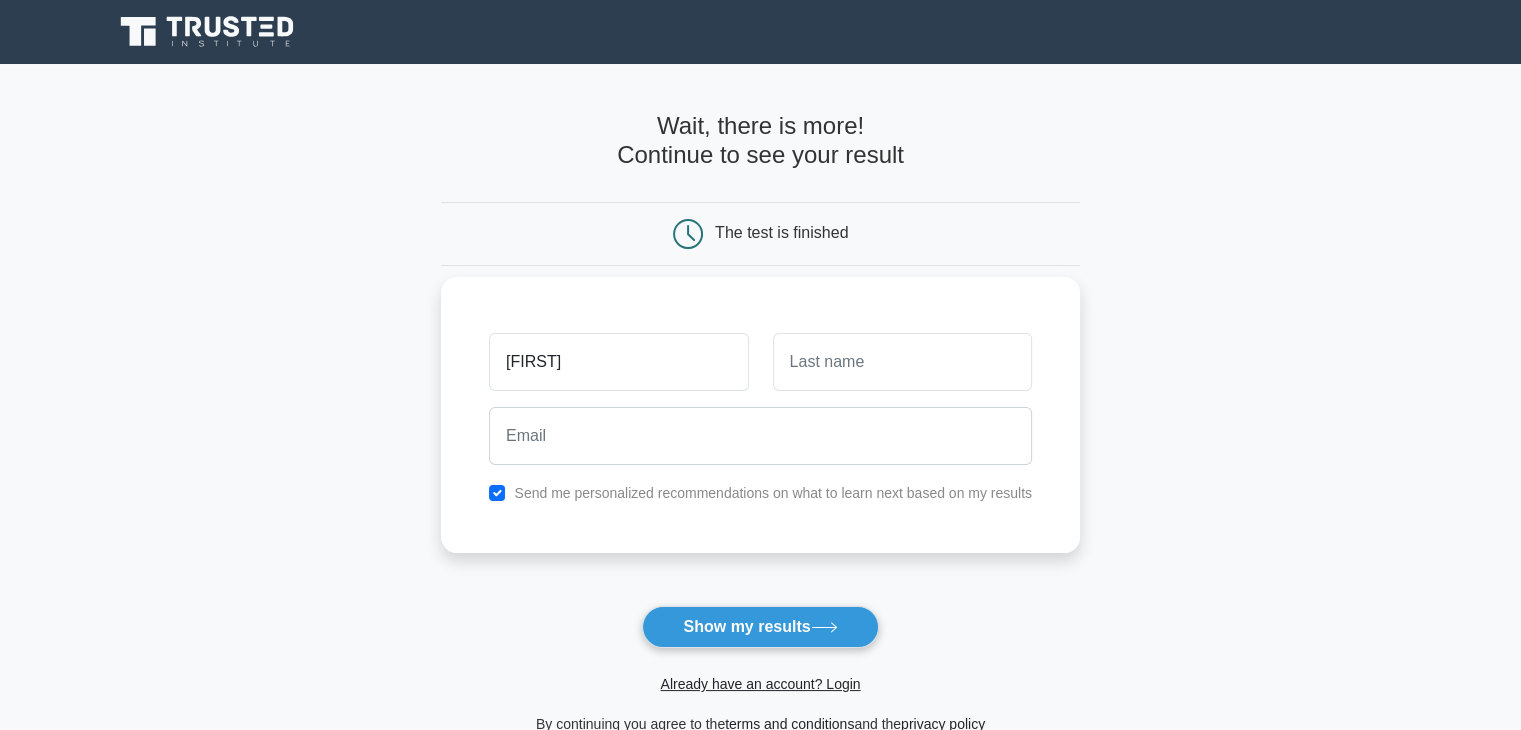 type on "[FIRST]" 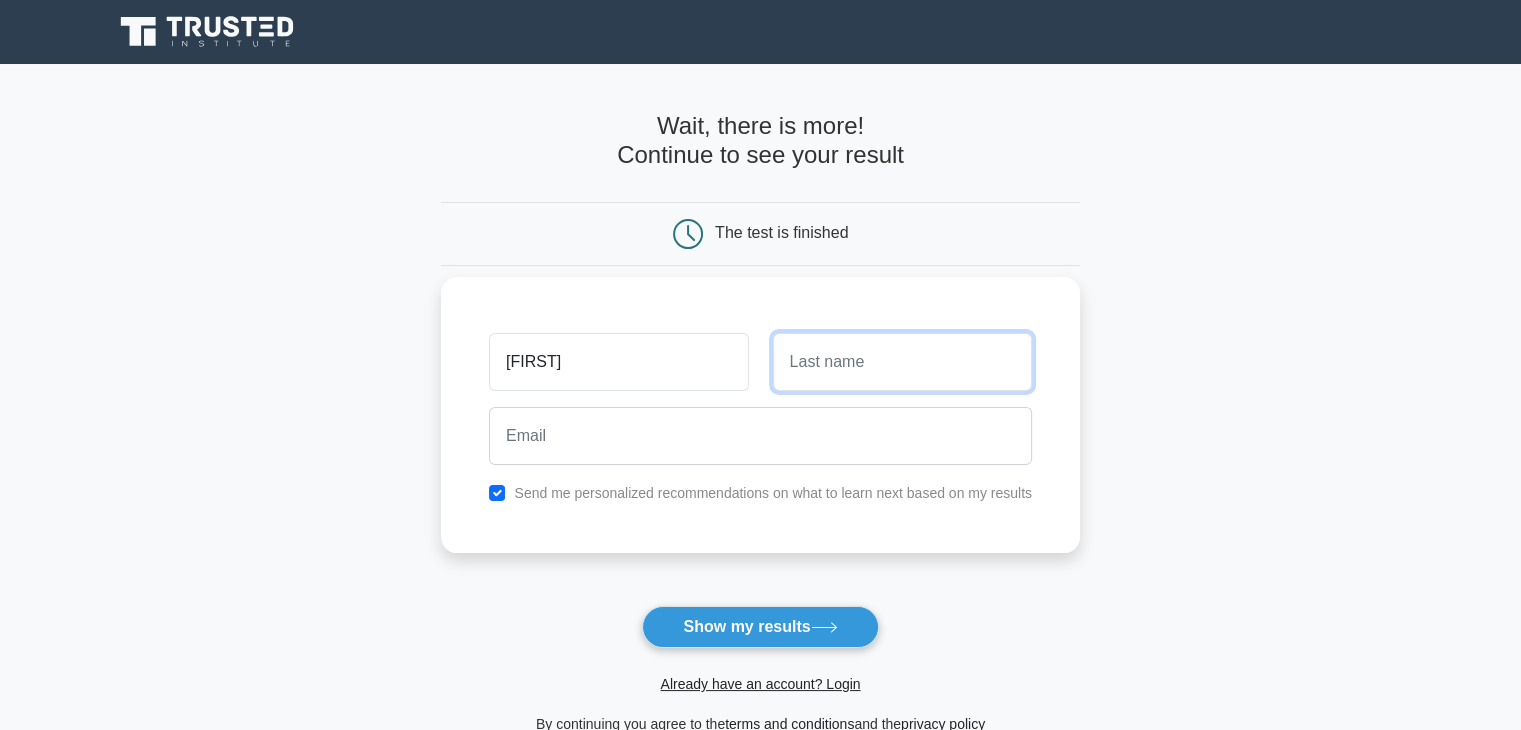click at bounding box center (902, 362) 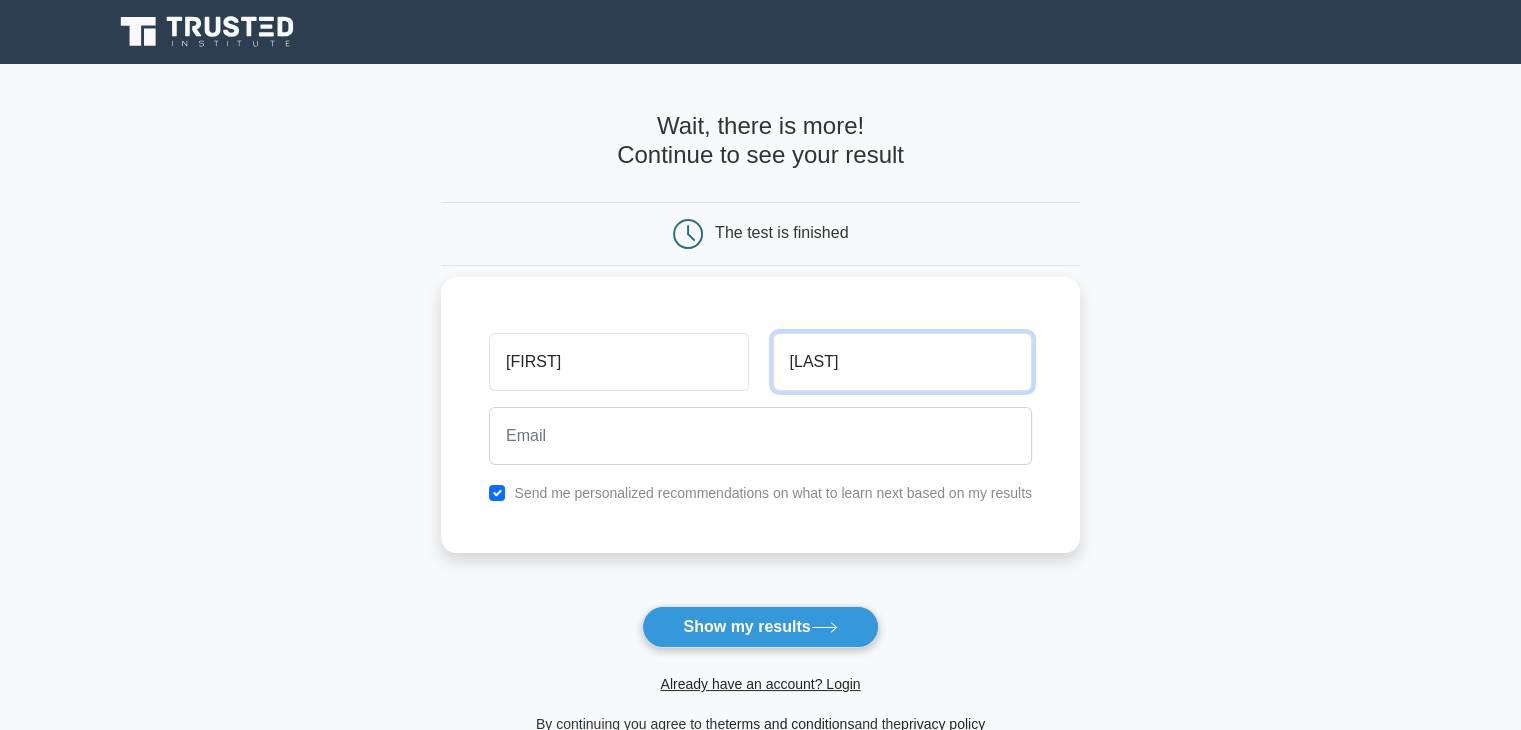type on "[LAST]" 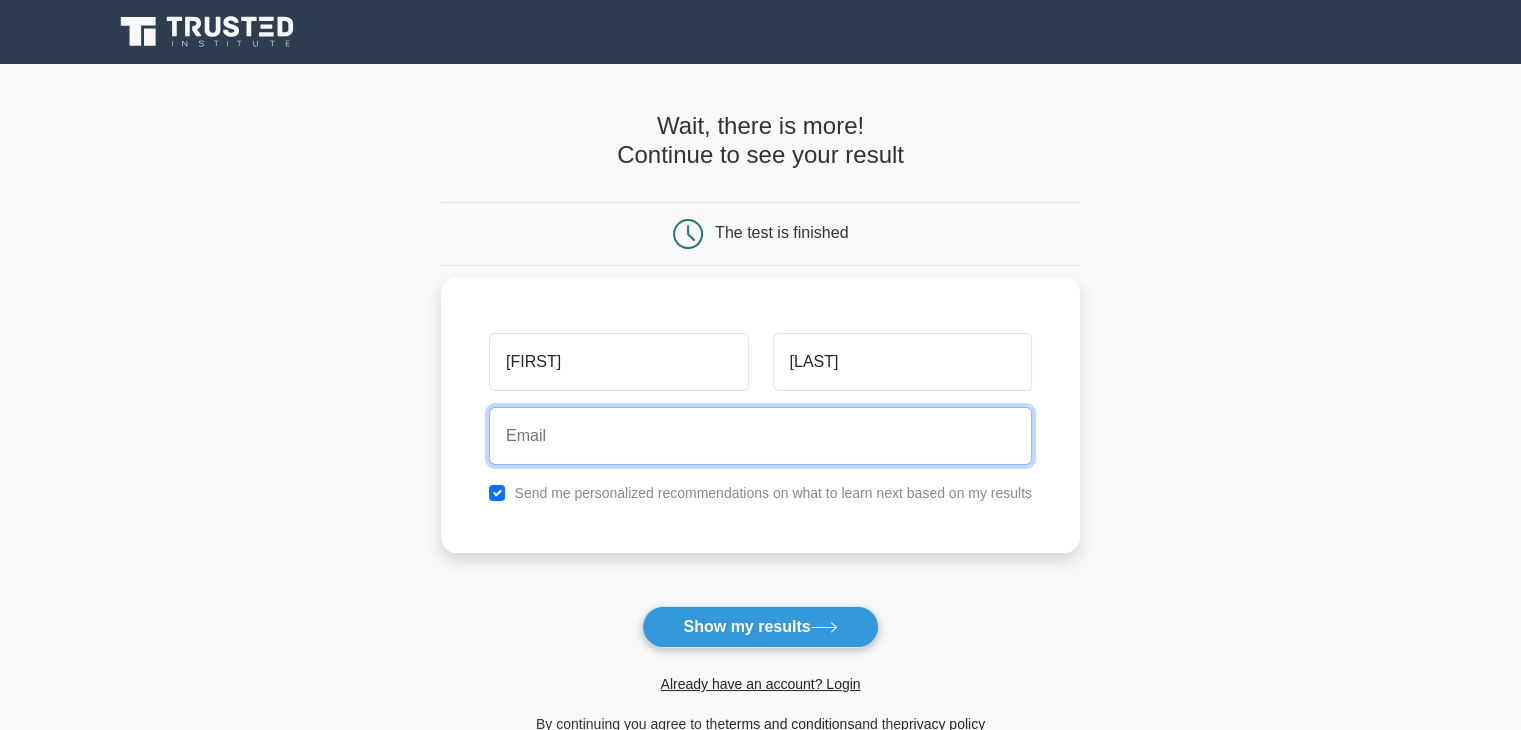 click at bounding box center [760, 436] 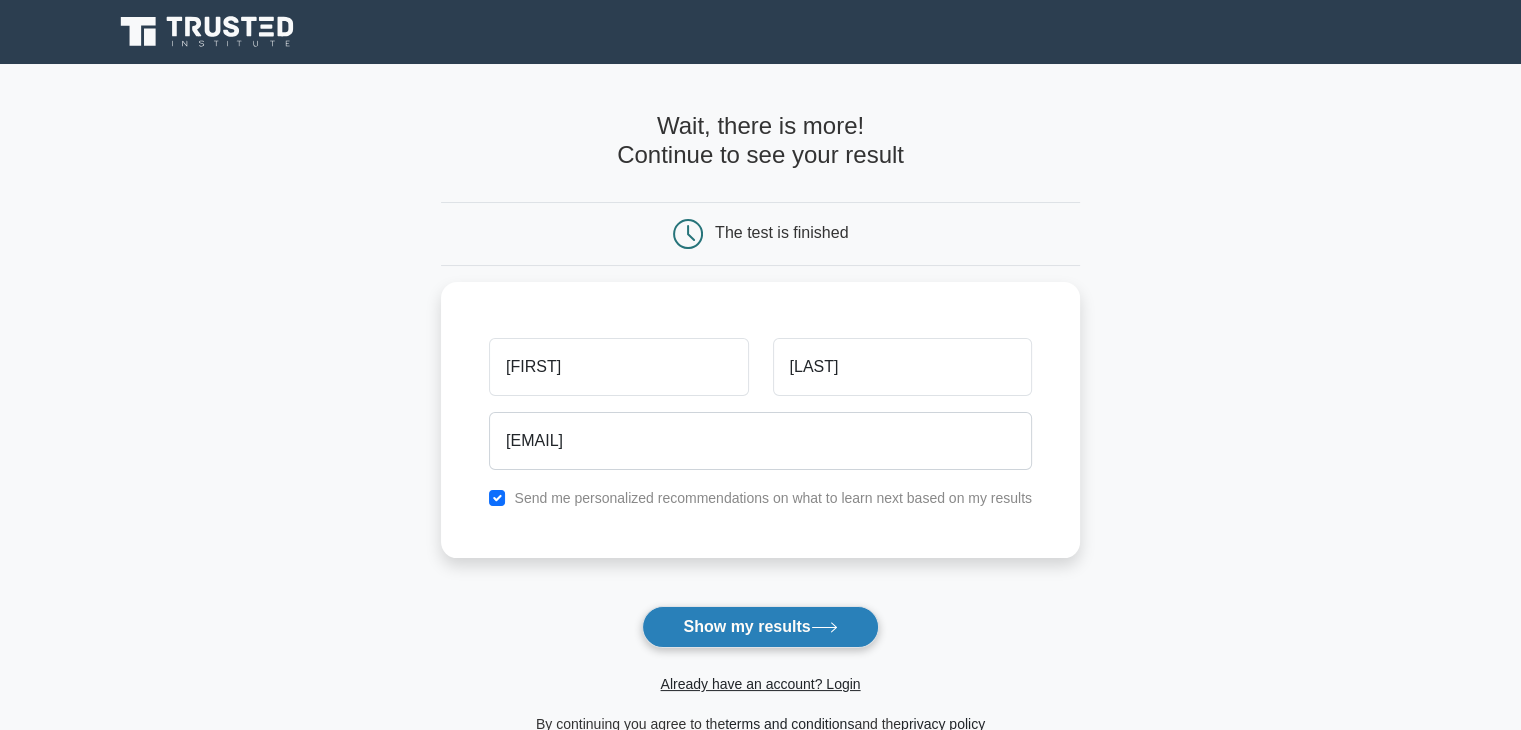 click on "Show my results" at bounding box center [760, 627] 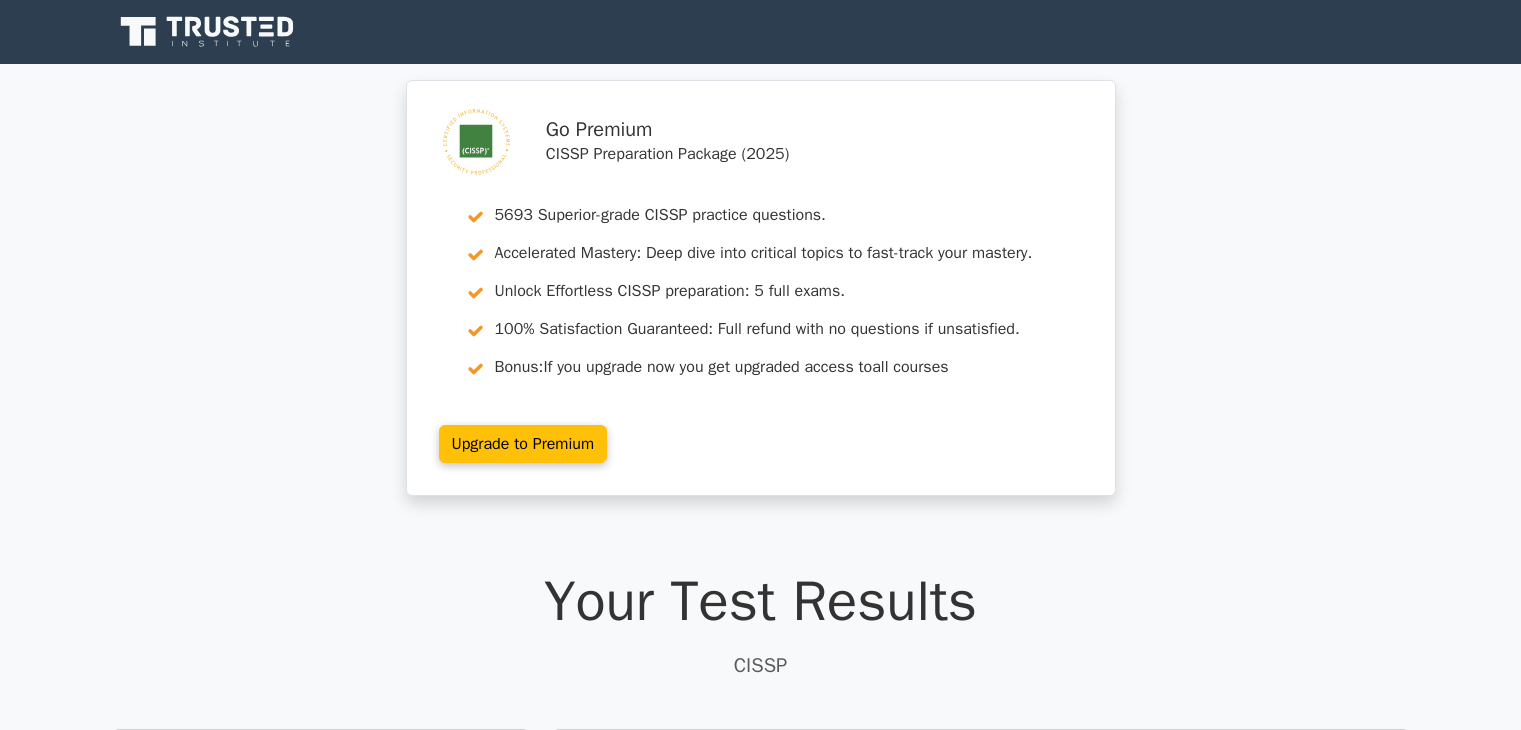 scroll, scrollTop: 0, scrollLeft: 0, axis: both 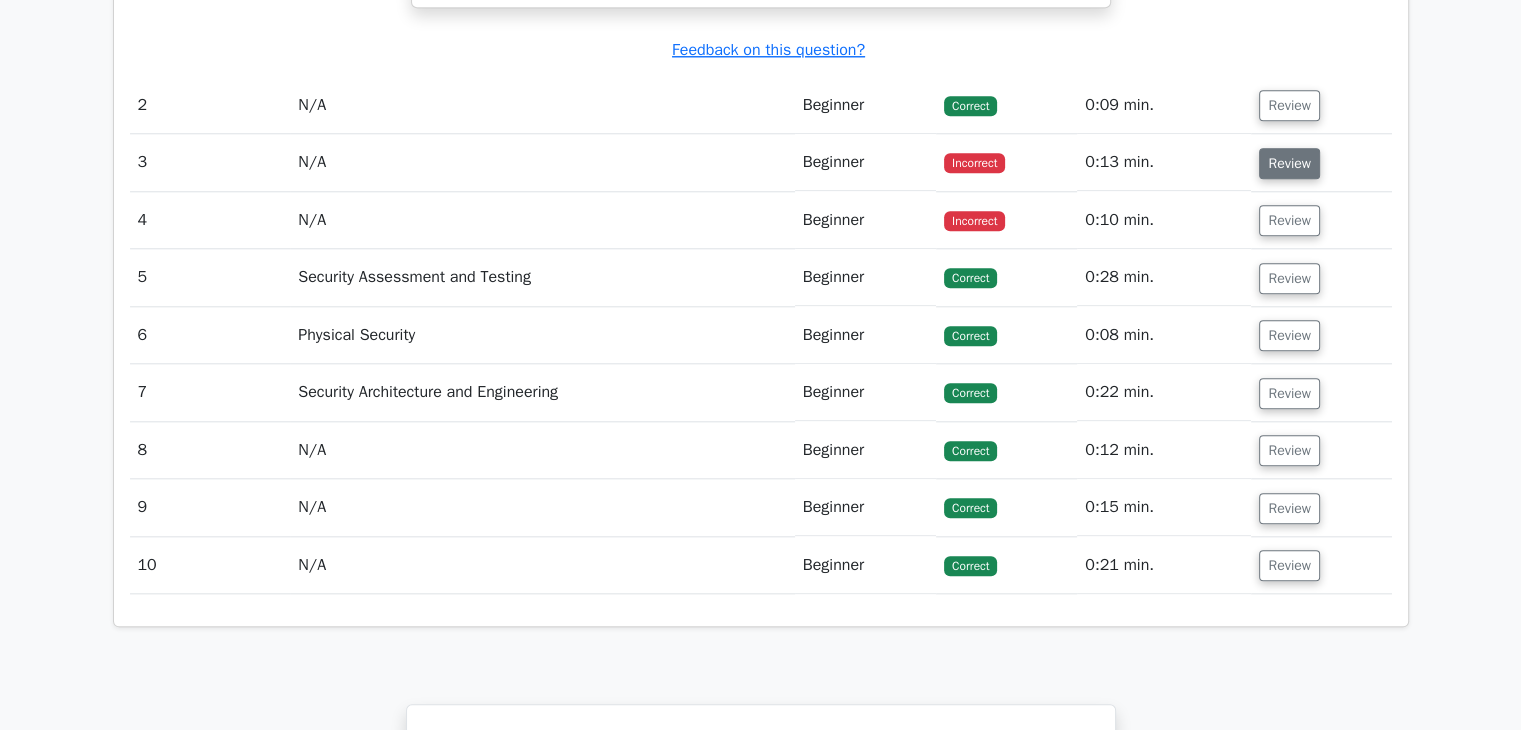 click on "Review" at bounding box center [1289, 163] 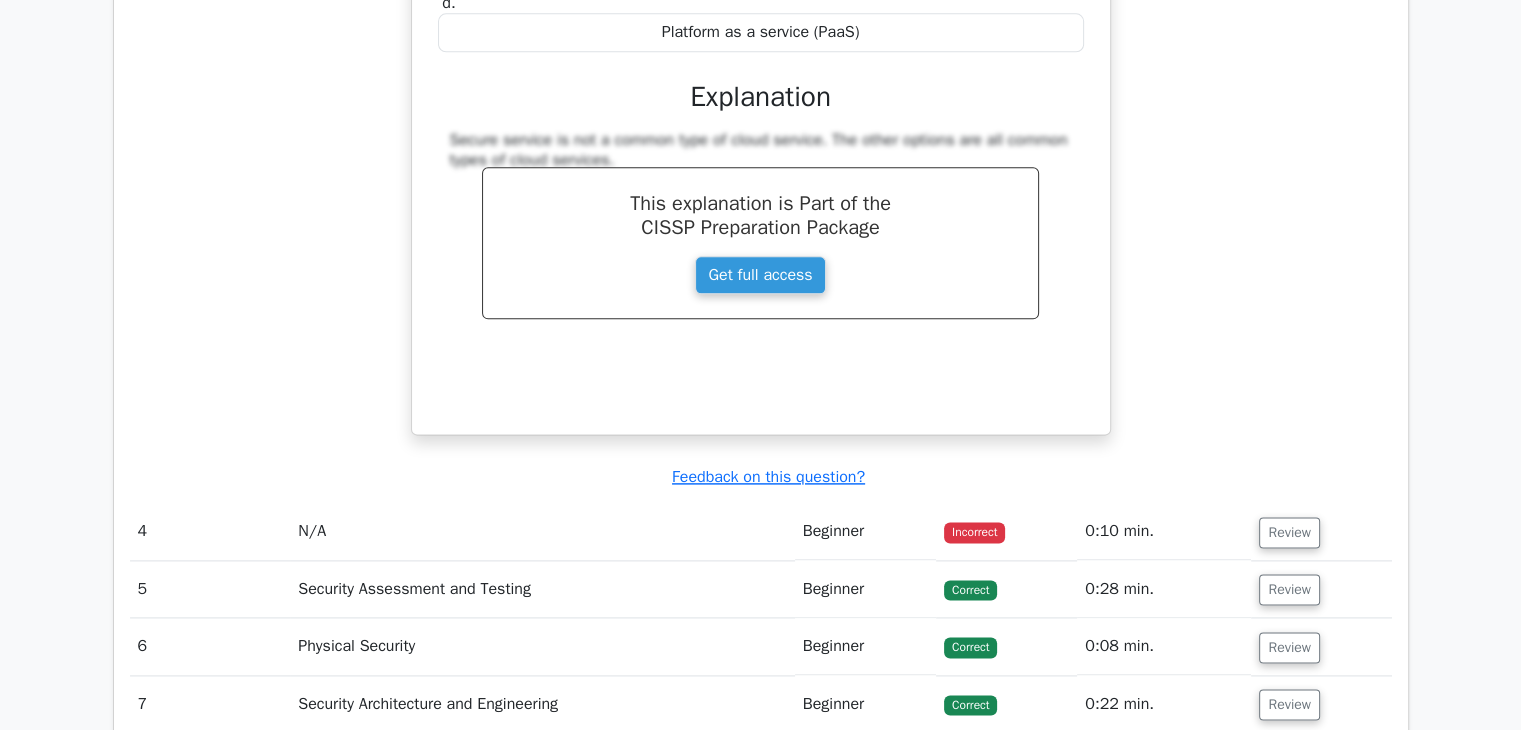 scroll, scrollTop: 2498, scrollLeft: 0, axis: vertical 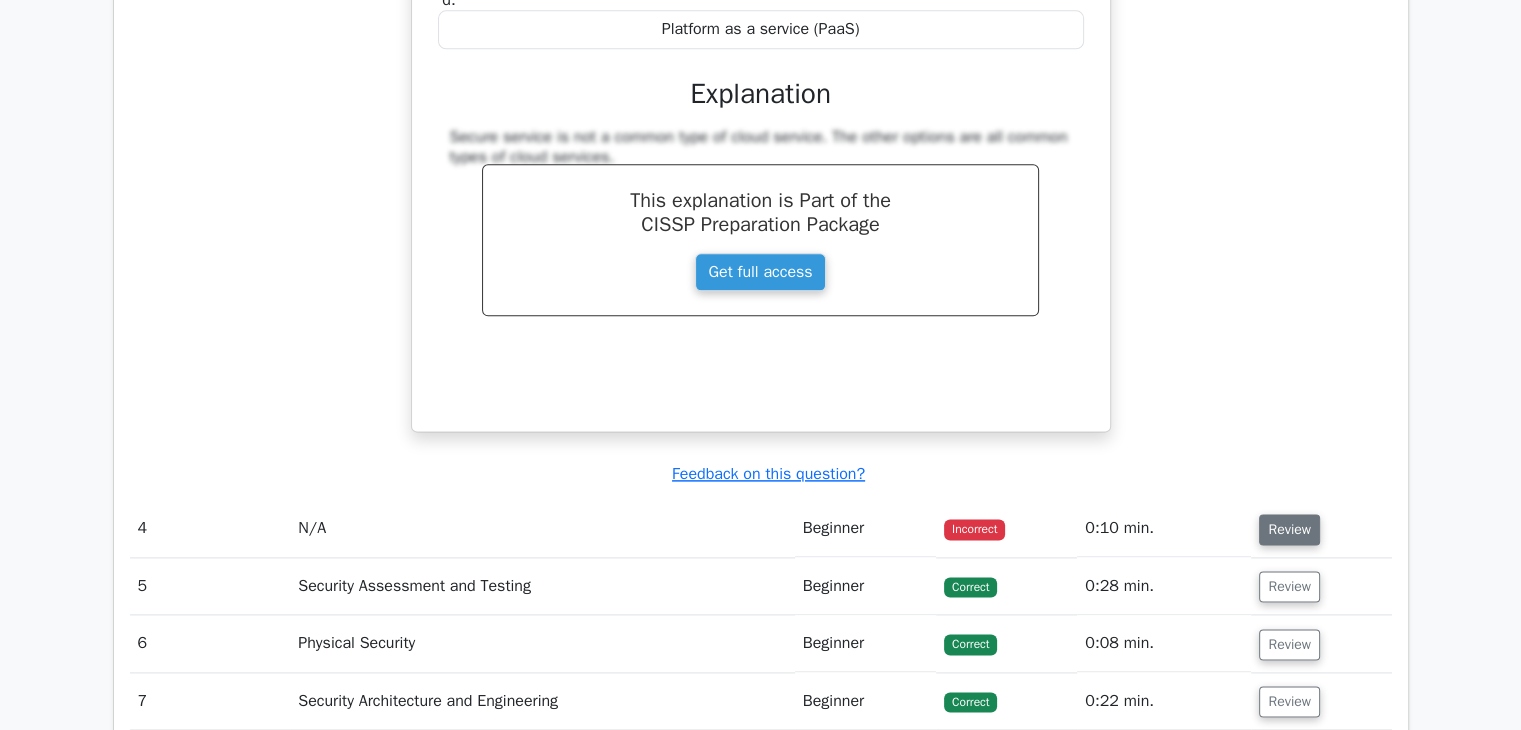 click on "Review" at bounding box center [1289, 529] 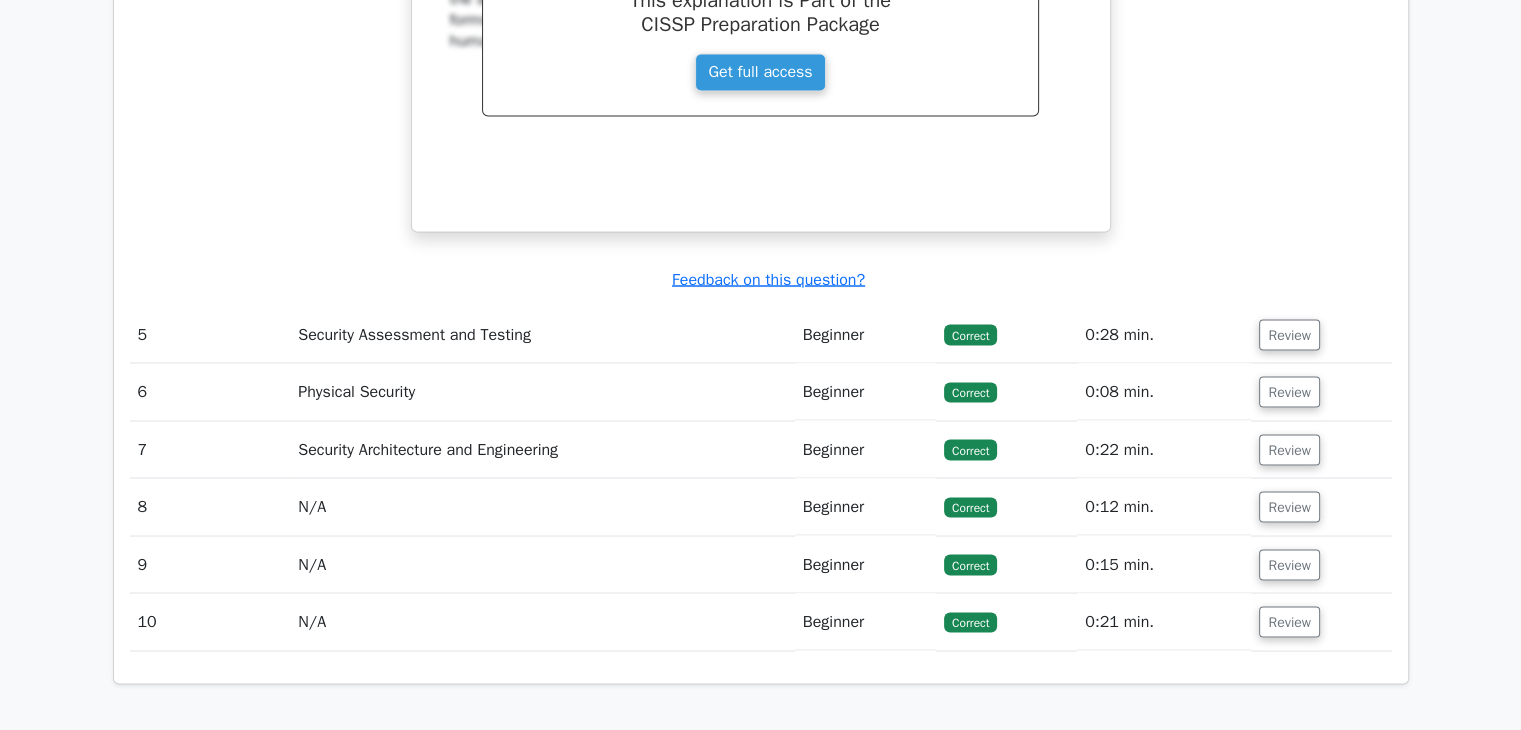 scroll, scrollTop: 3639, scrollLeft: 0, axis: vertical 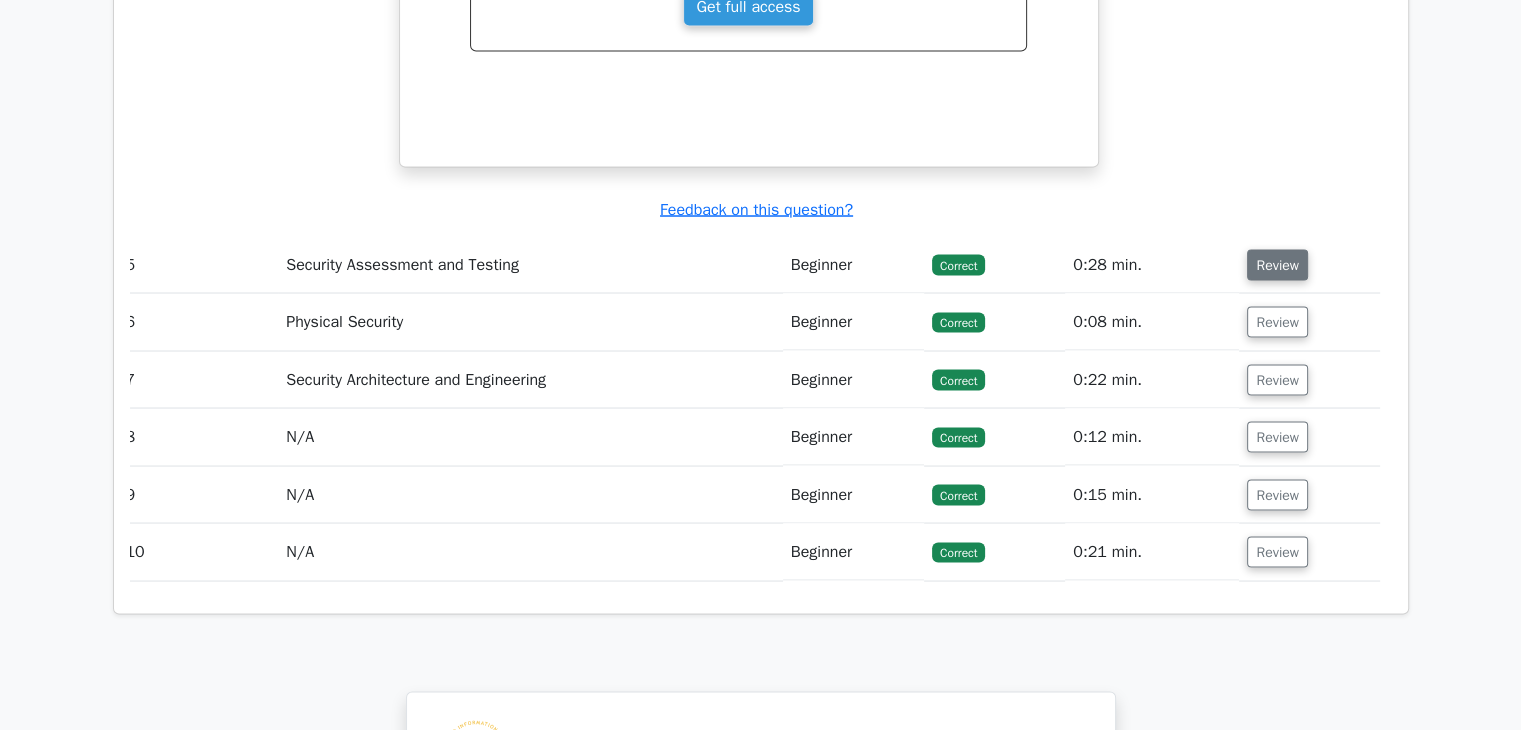 click on "Review" at bounding box center (1277, 264) 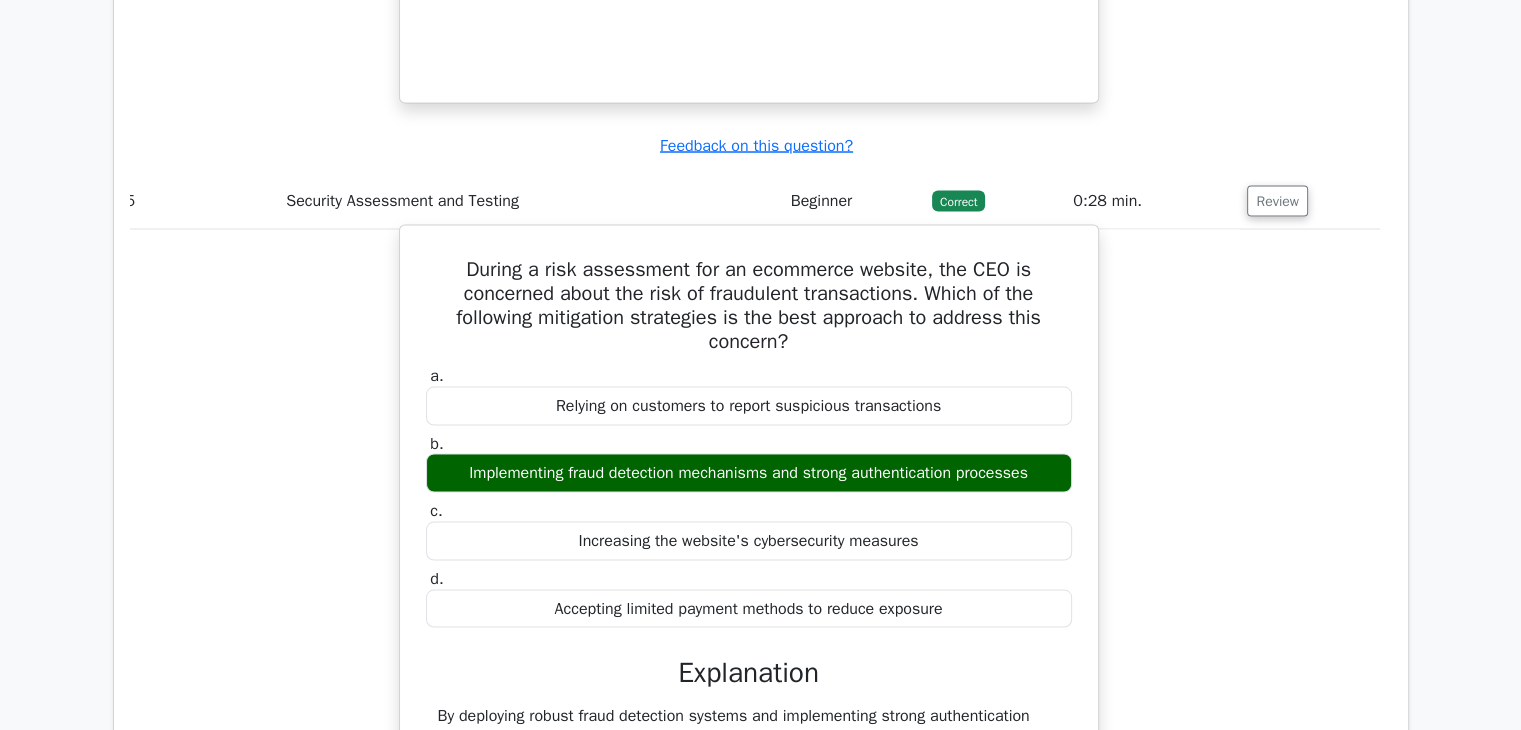 scroll, scrollTop: 3695, scrollLeft: 0, axis: vertical 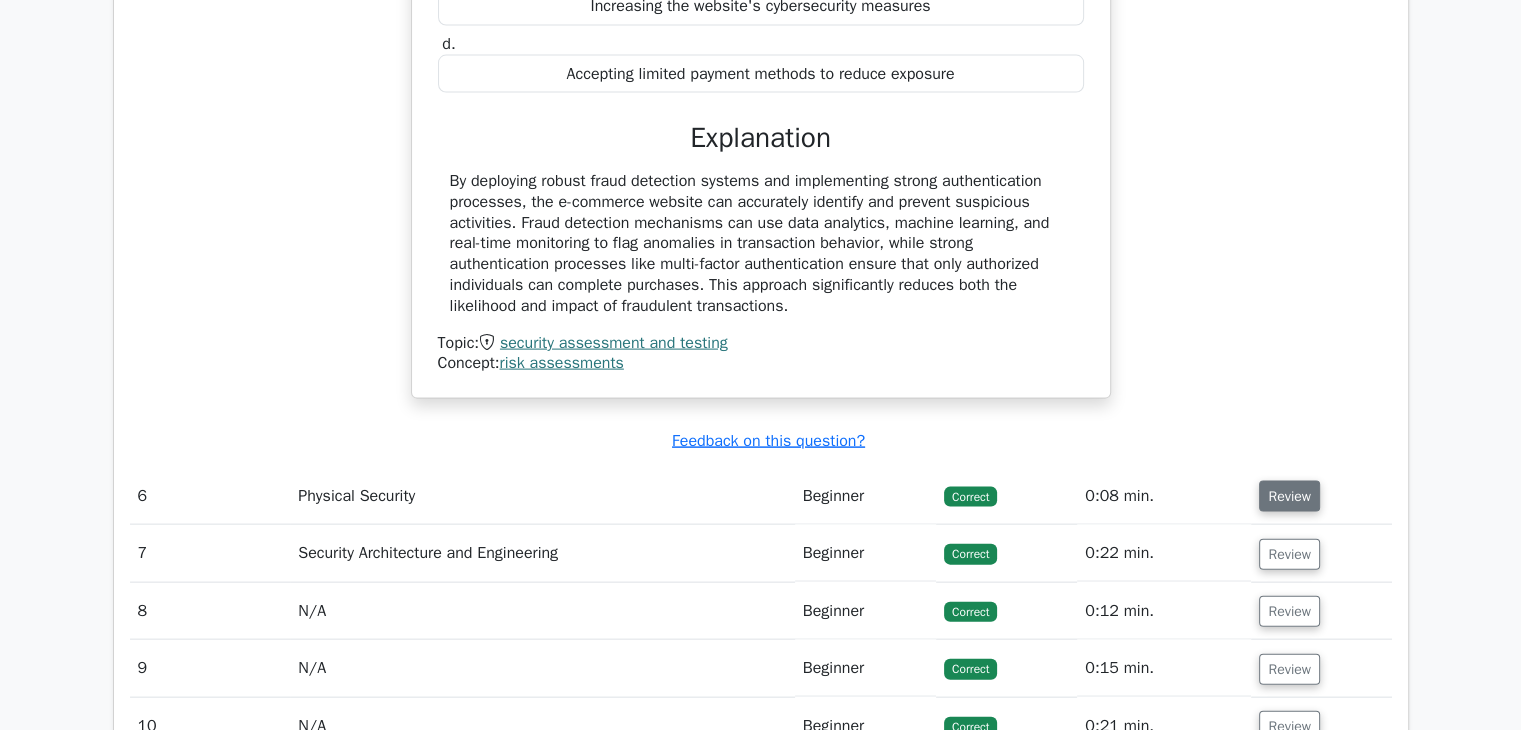 click on "Review" at bounding box center [1289, 496] 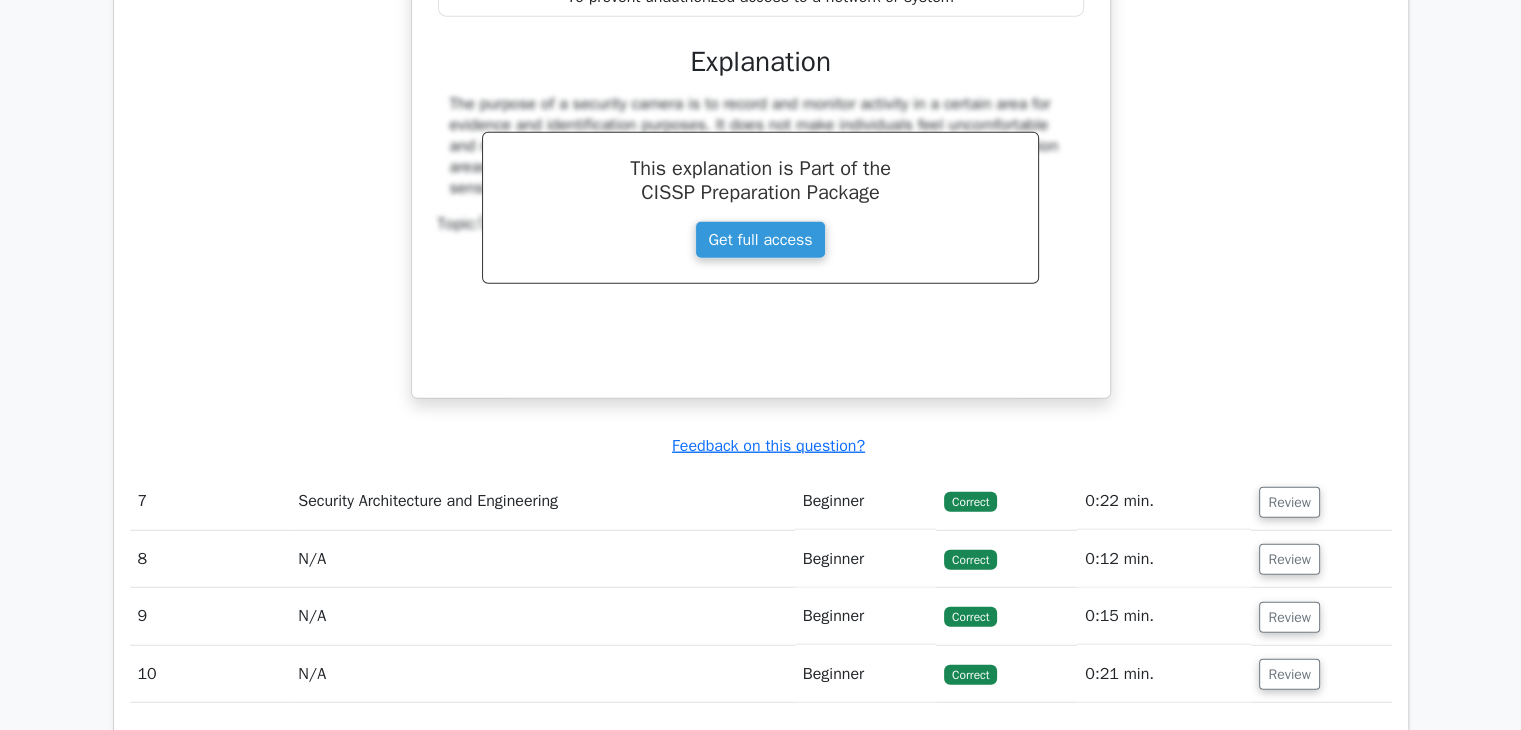scroll, scrollTop: 5075, scrollLeft: 0, axis: vertical 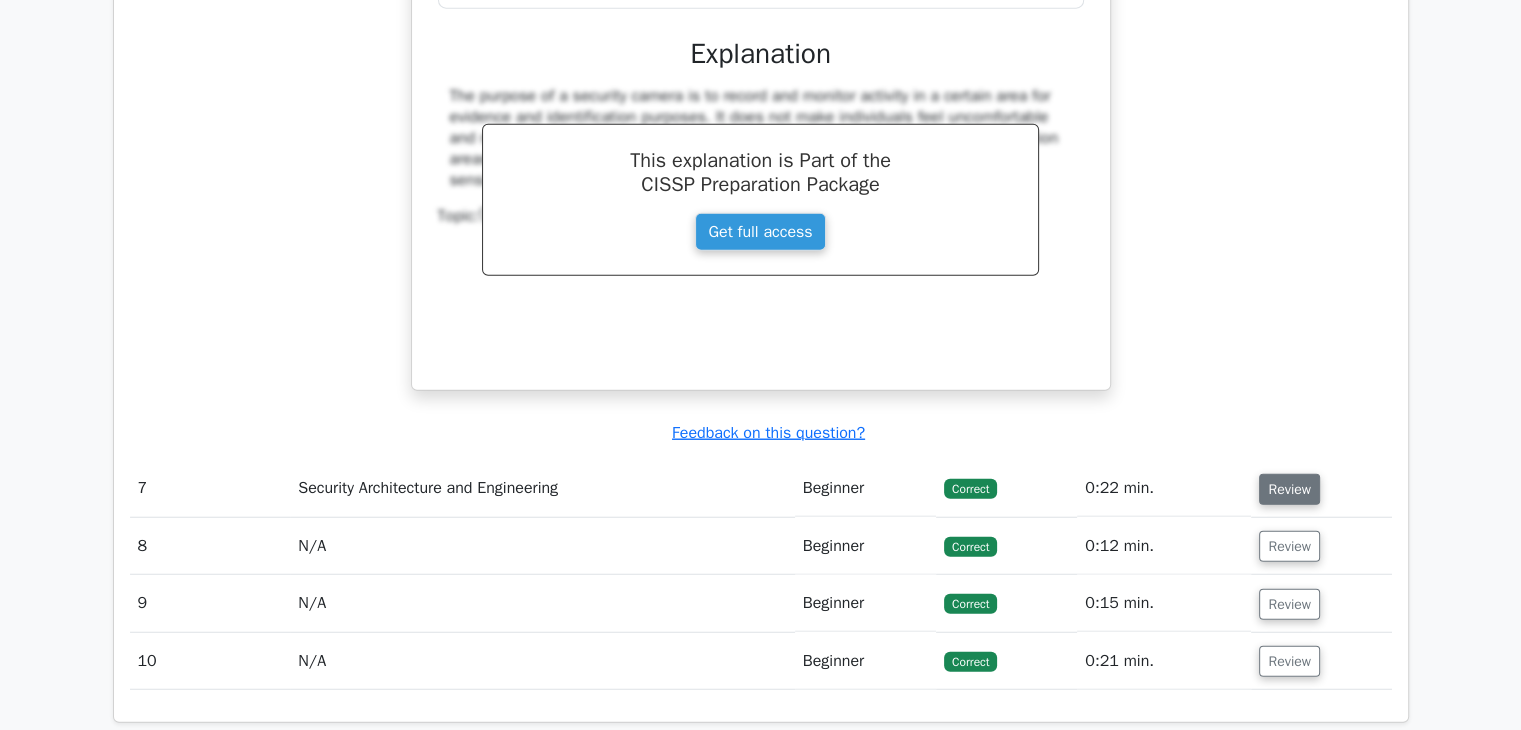 click on "Review" at bounding box center (1289, 489) 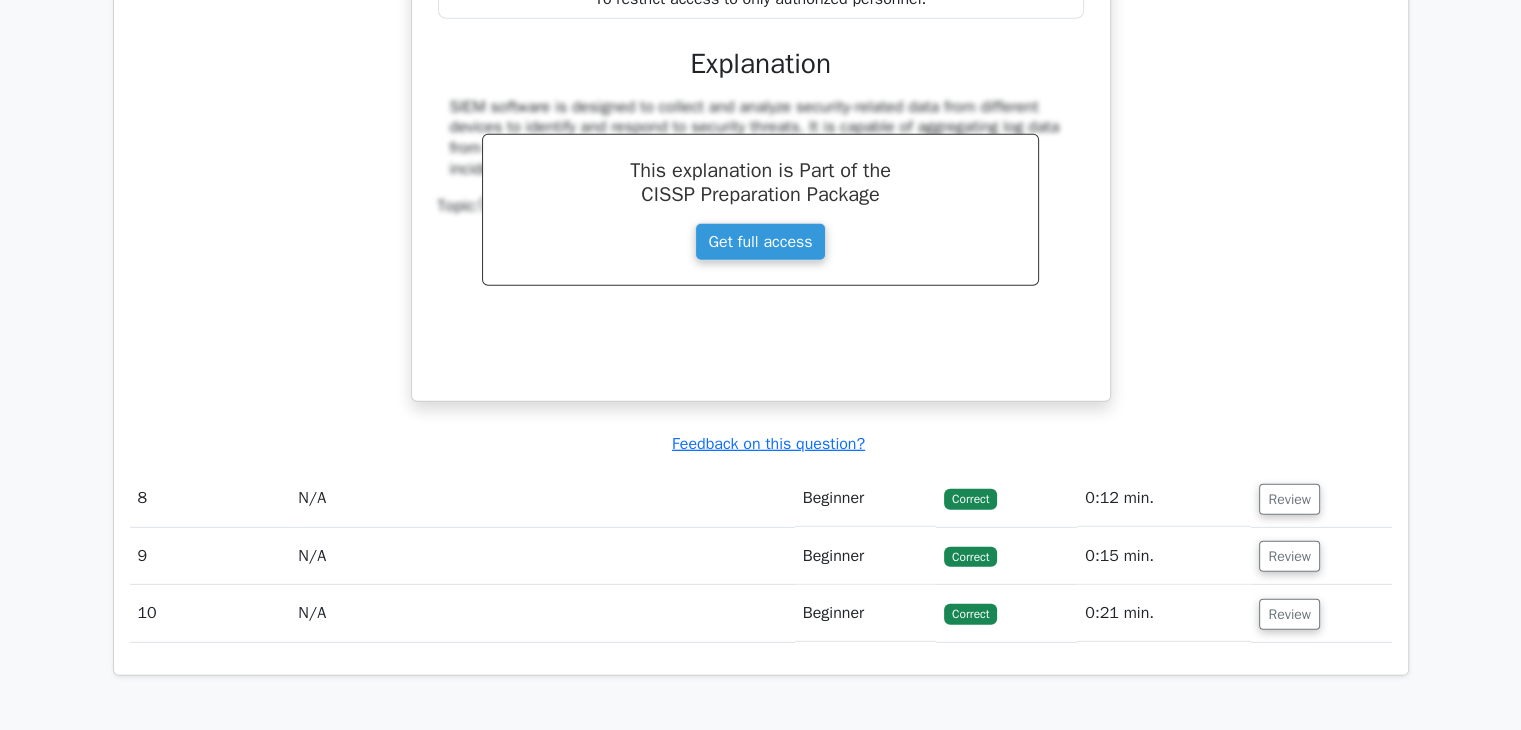 scroll, scrollTop: 5964, scrollLeft: 0, axis: vertical 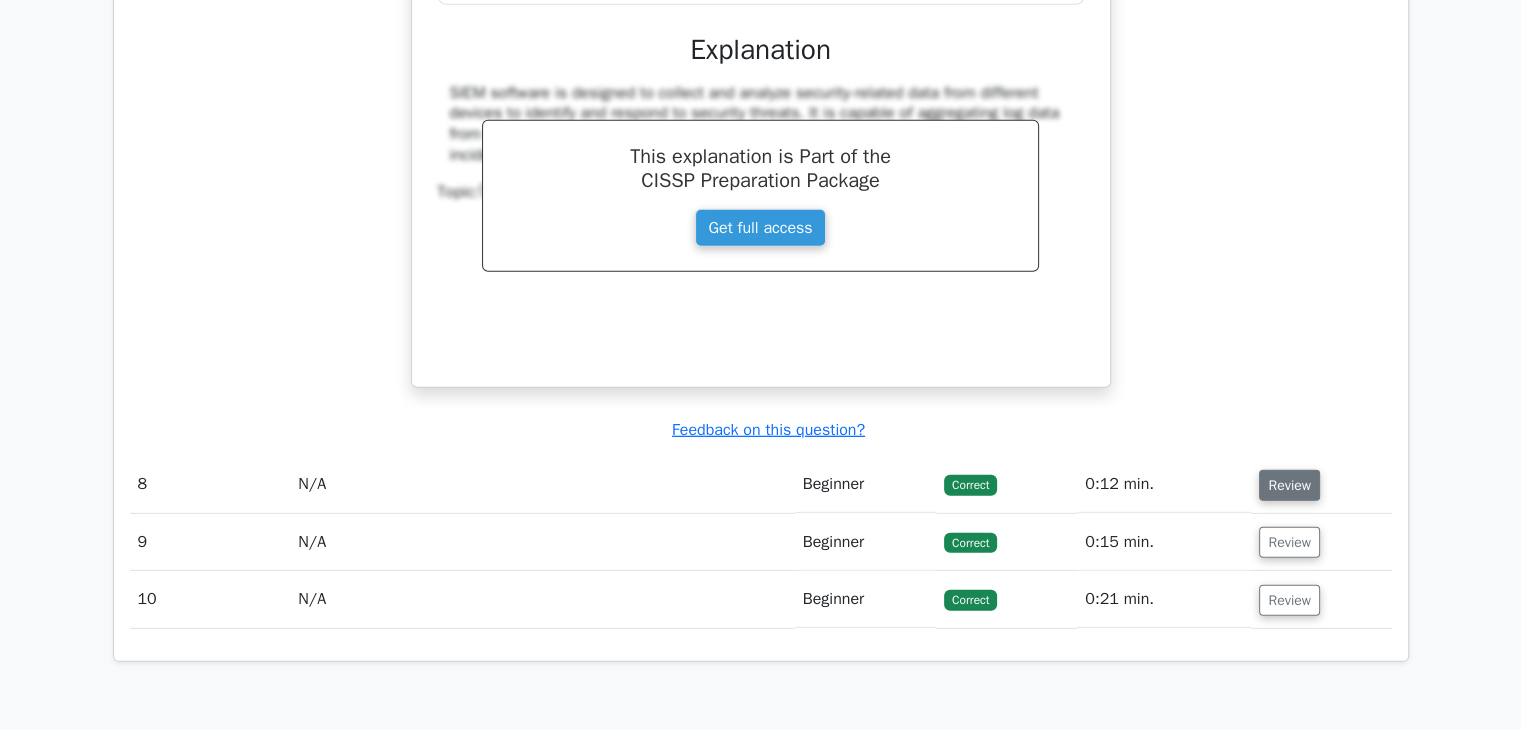 click on "Review" at bounding box center (1289, 485) 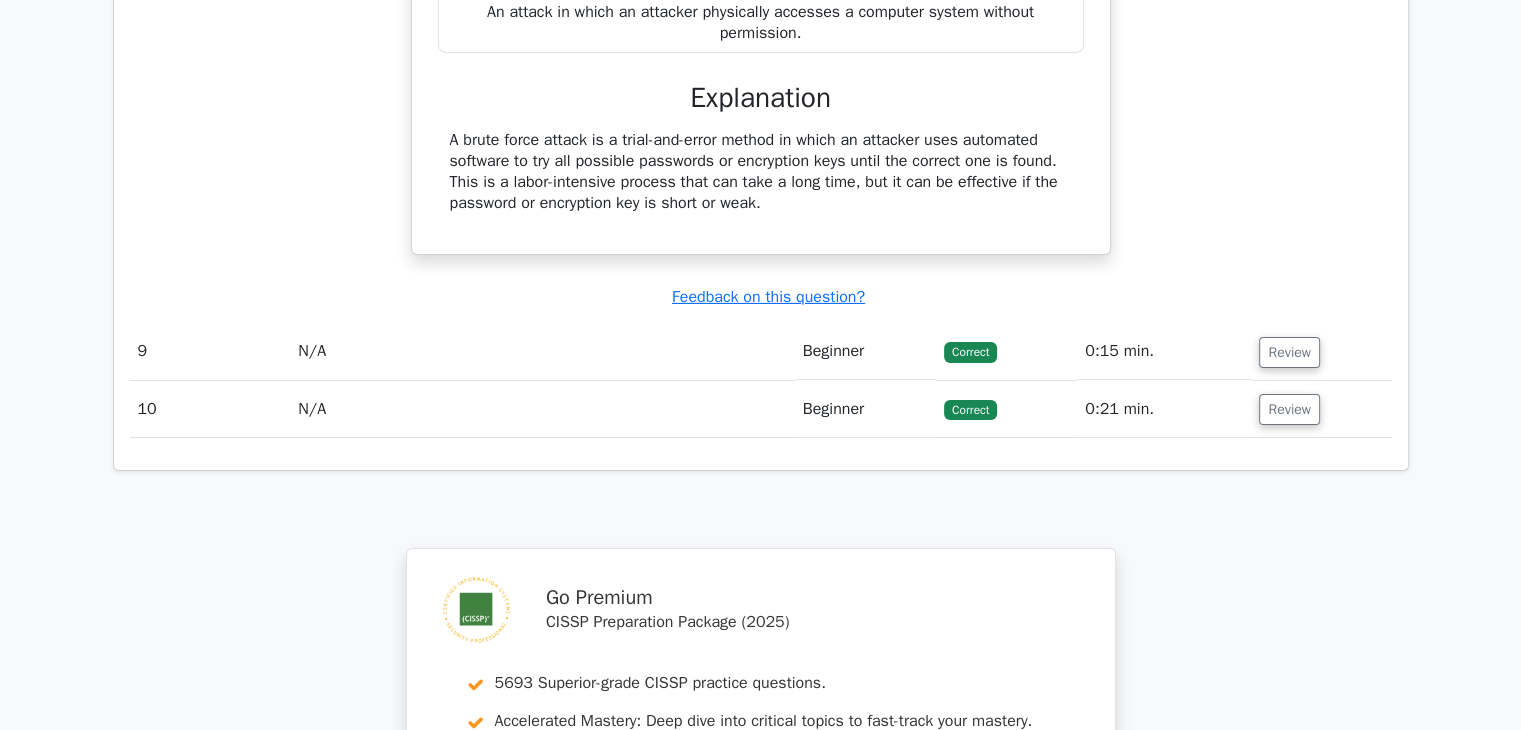 scroll, scrollTop: 6800, scrollLeft: 0, axis: vertical 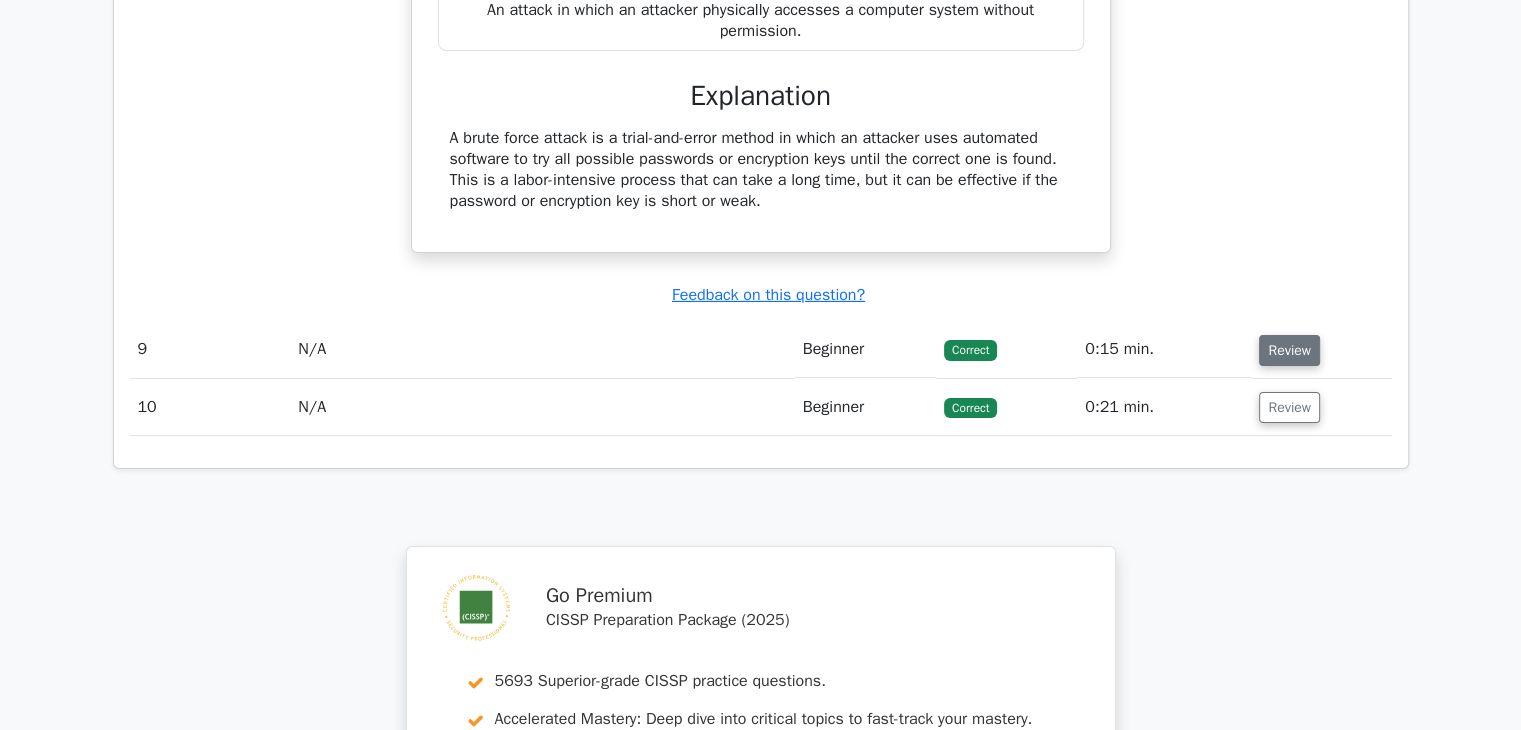 click on "Review" at bounding box center (1289, 350) 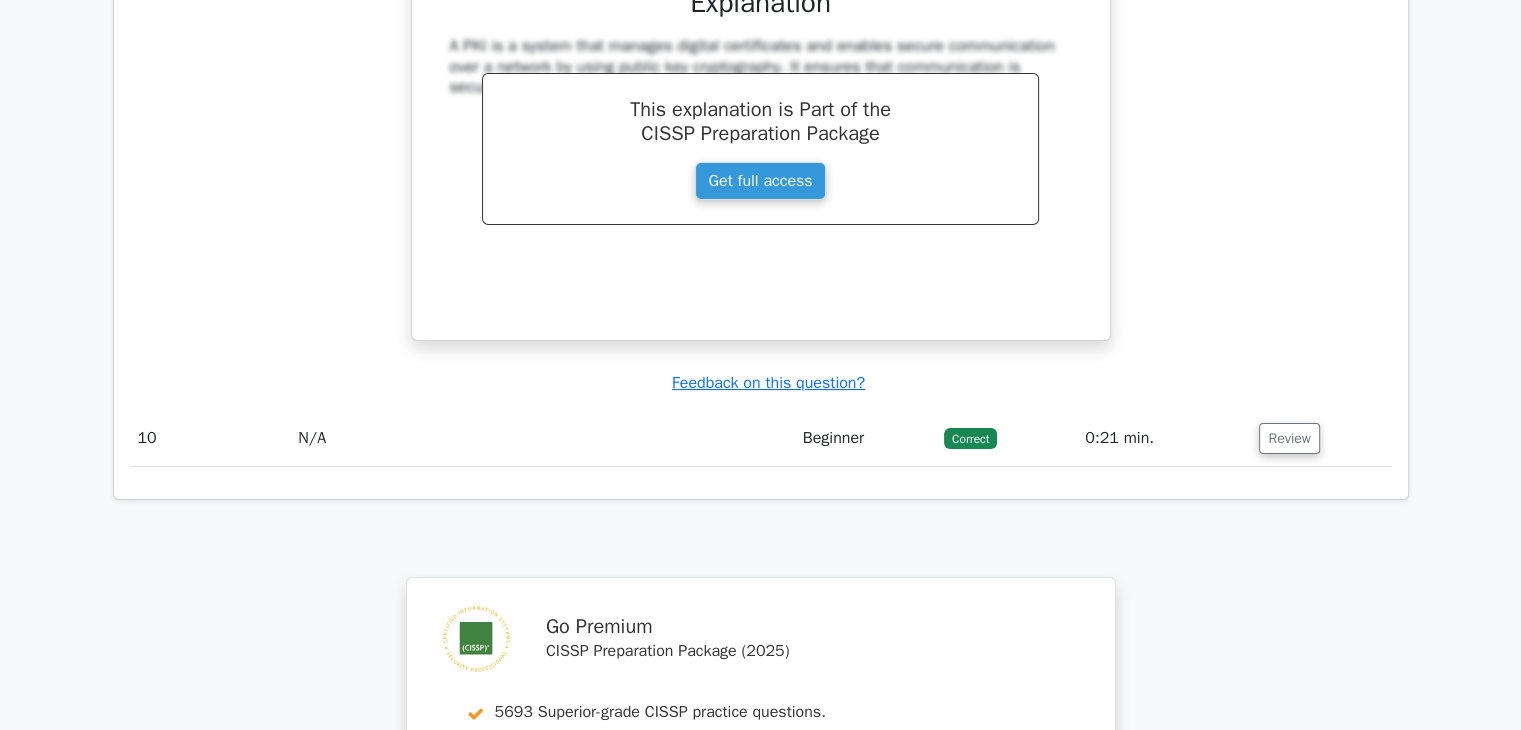 scroll, scrollTop: 7603, scrollLeft: 0, axis: vertical 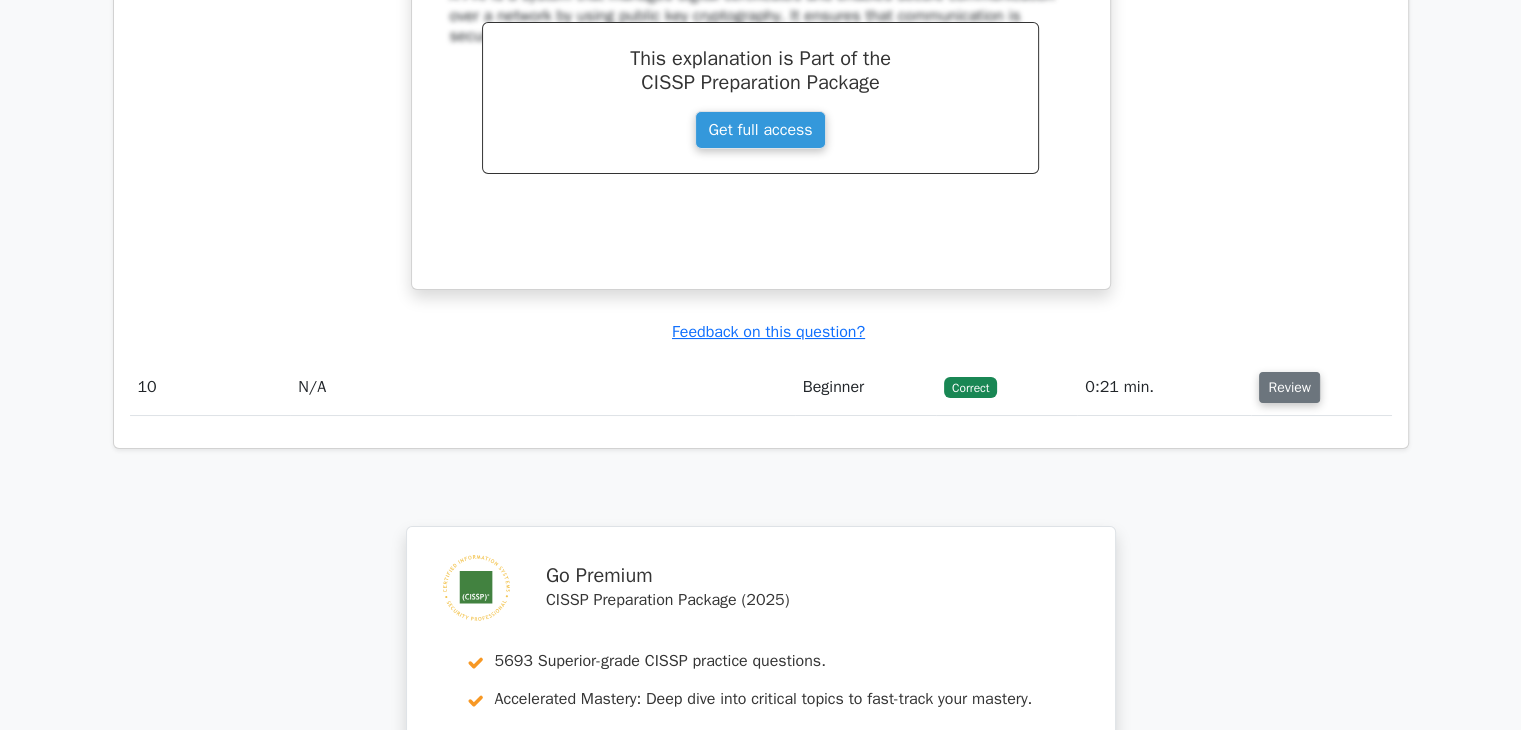 click on "Review" at bounding box center (1289, 387) 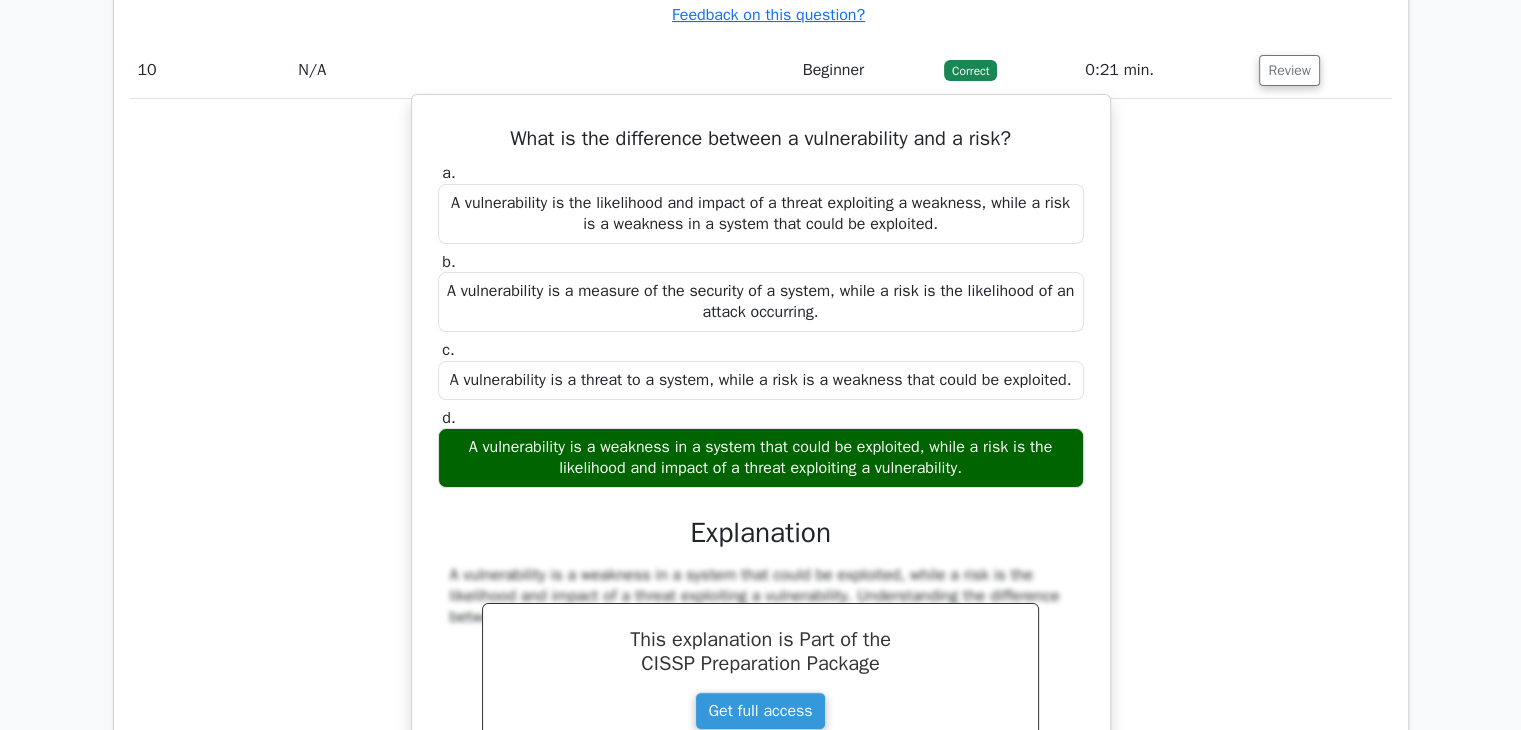 scroll, scrollTop: 7920, scrollLeft: 0, axis: vertical 